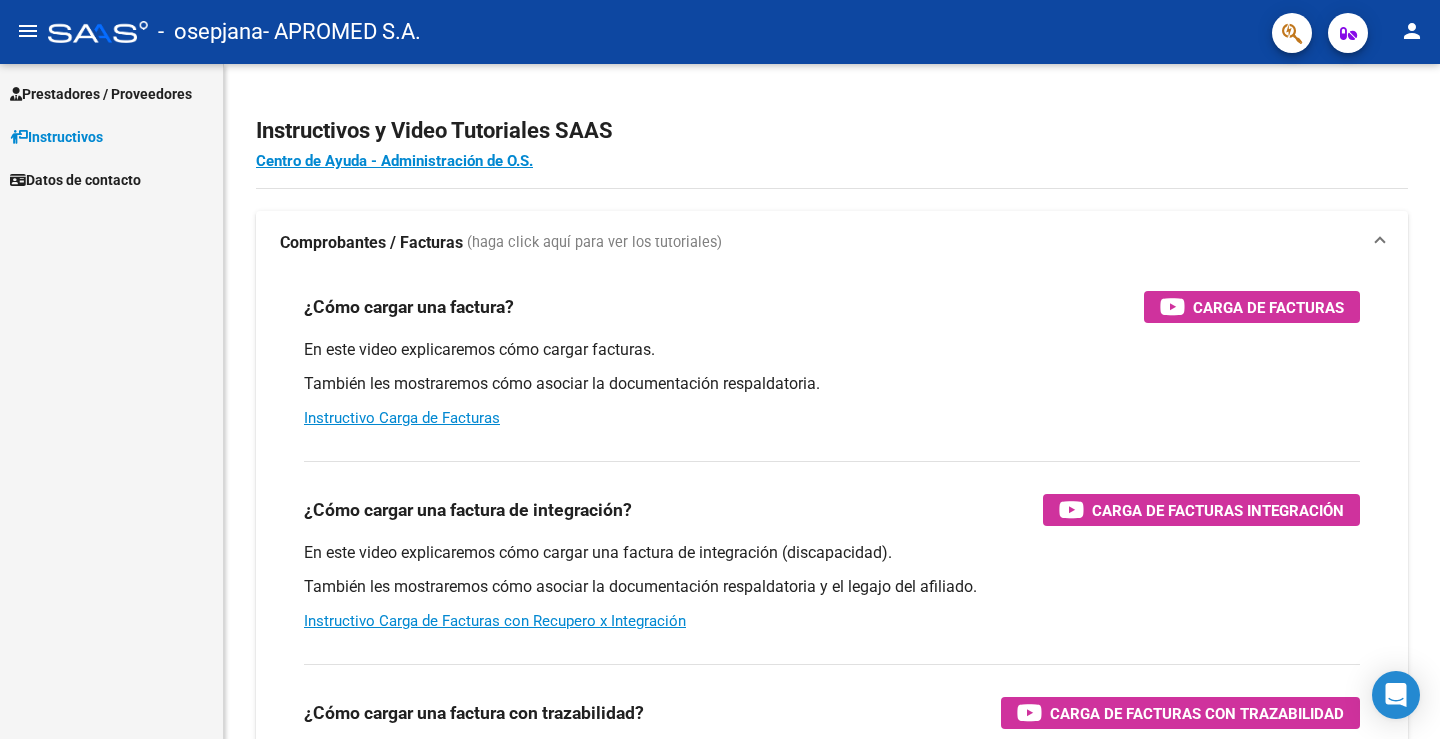 scroll, scrollTop: 0, scrollLeft: 0, axis: both 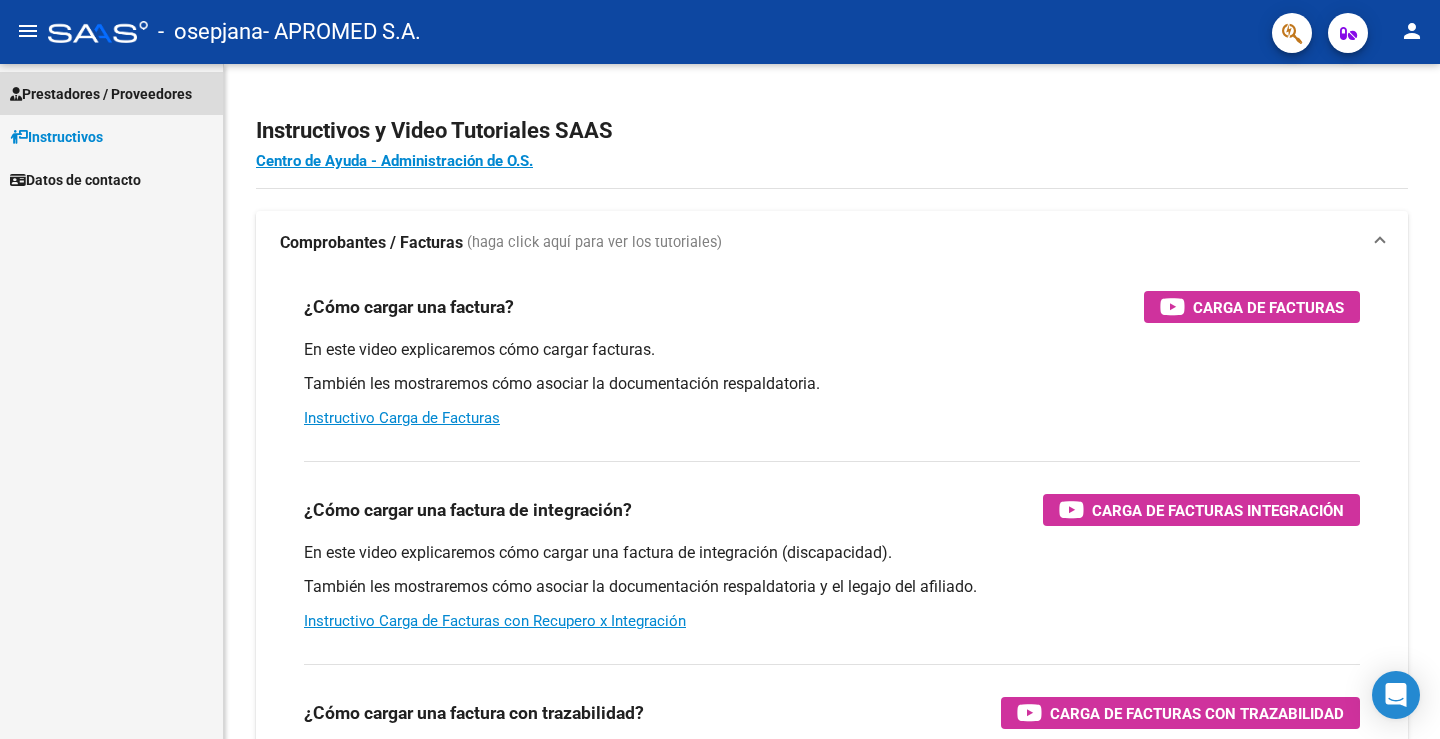 click on "Prestadores / Proveedores" at bounding box center [101, 94] 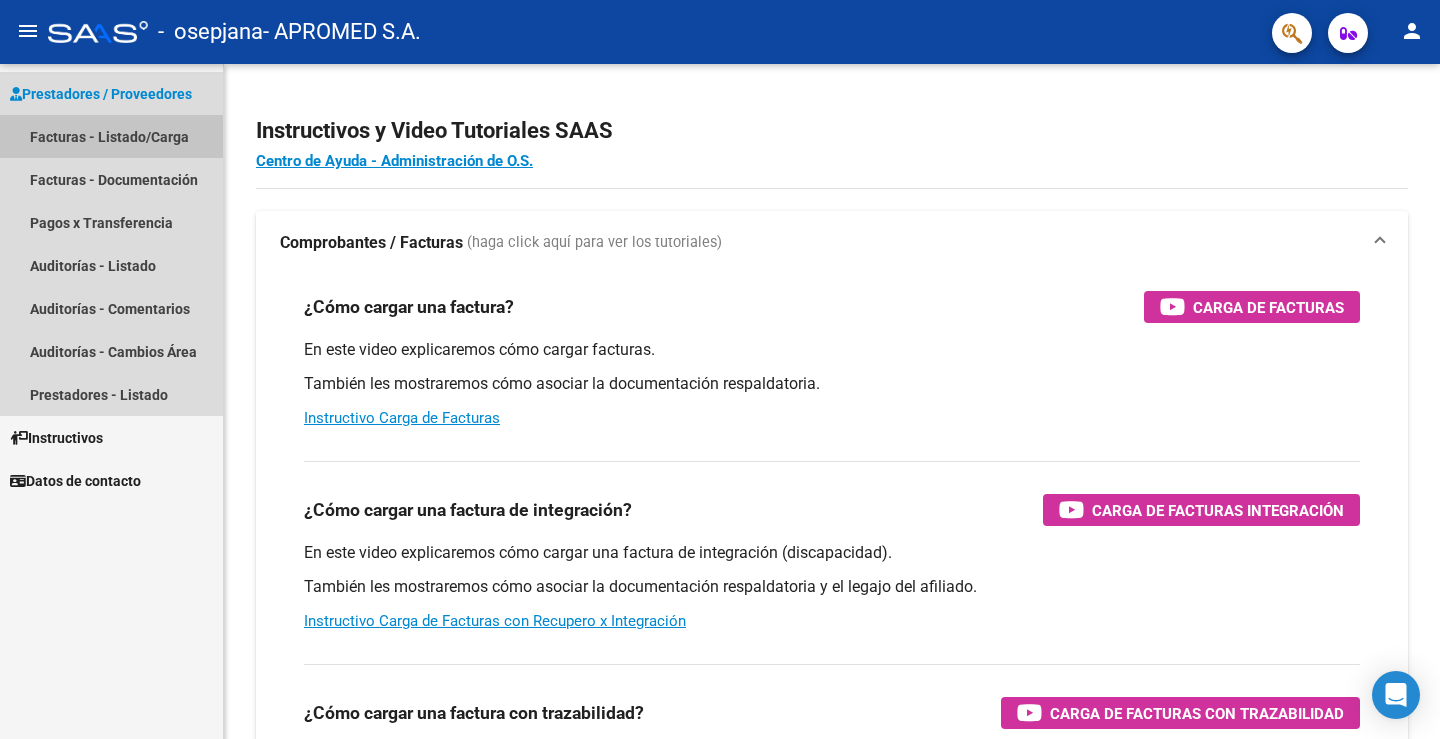 click on "Facturas - Listado/Carga" at bounding box center [111, 136] 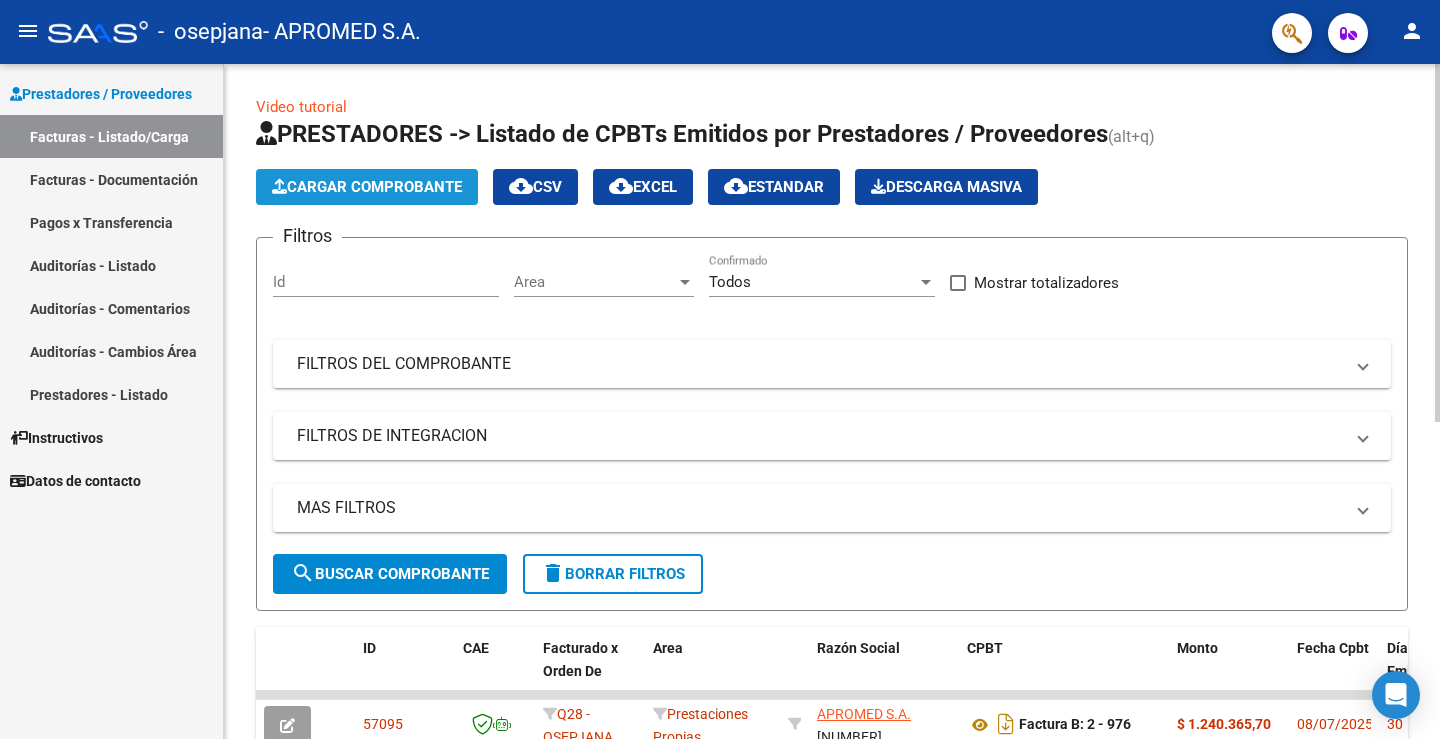 click on "Cargar Comprobante" 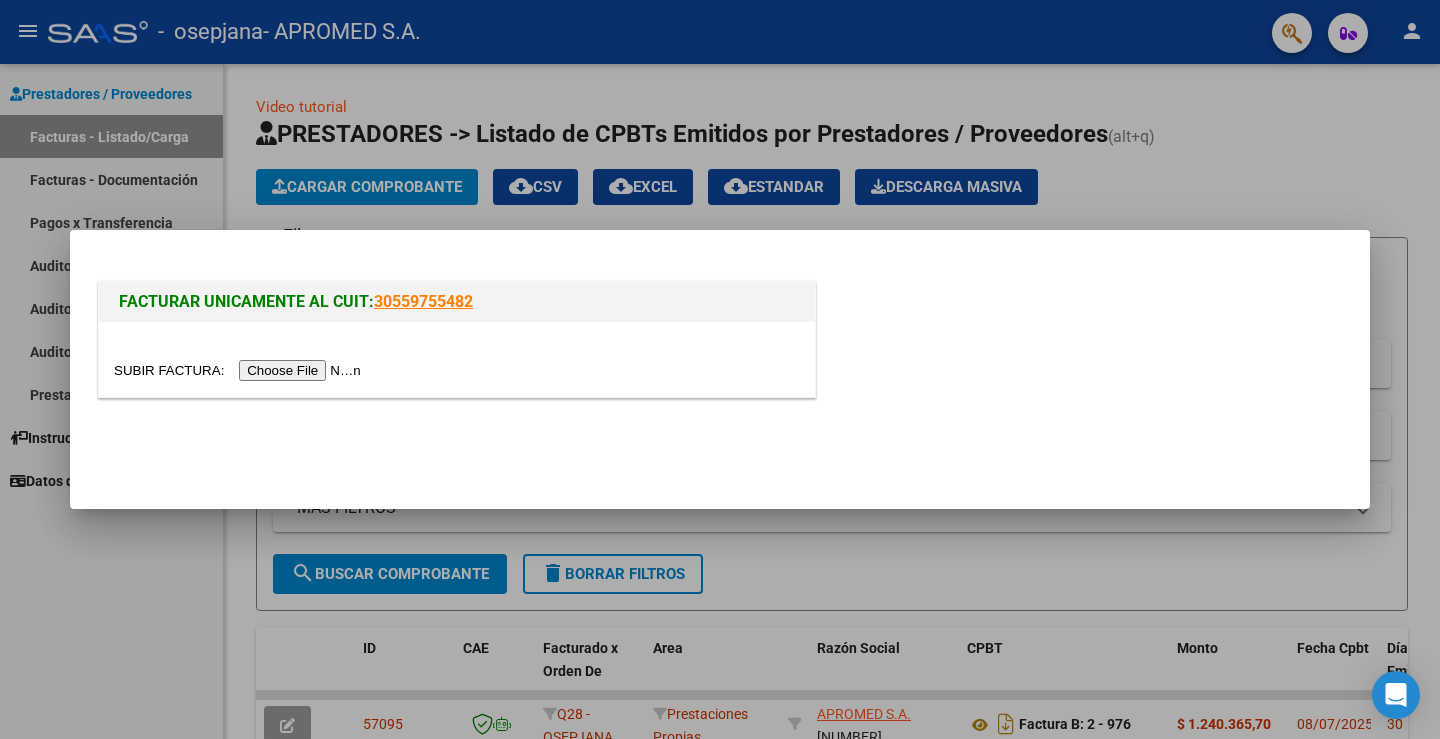 click at bounding box center (240, 370) 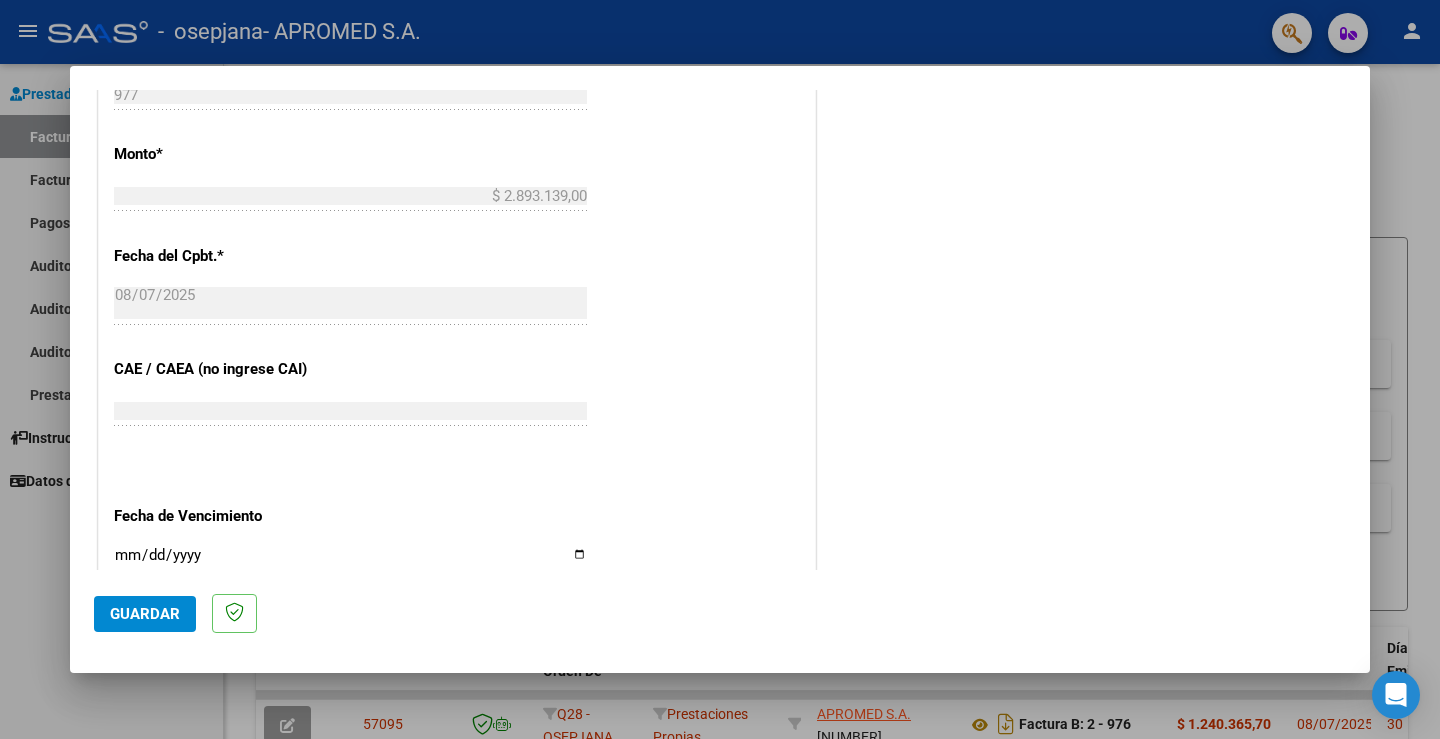 scroll, scrollTop: 800, scrollLeft: 0, axis: vertical 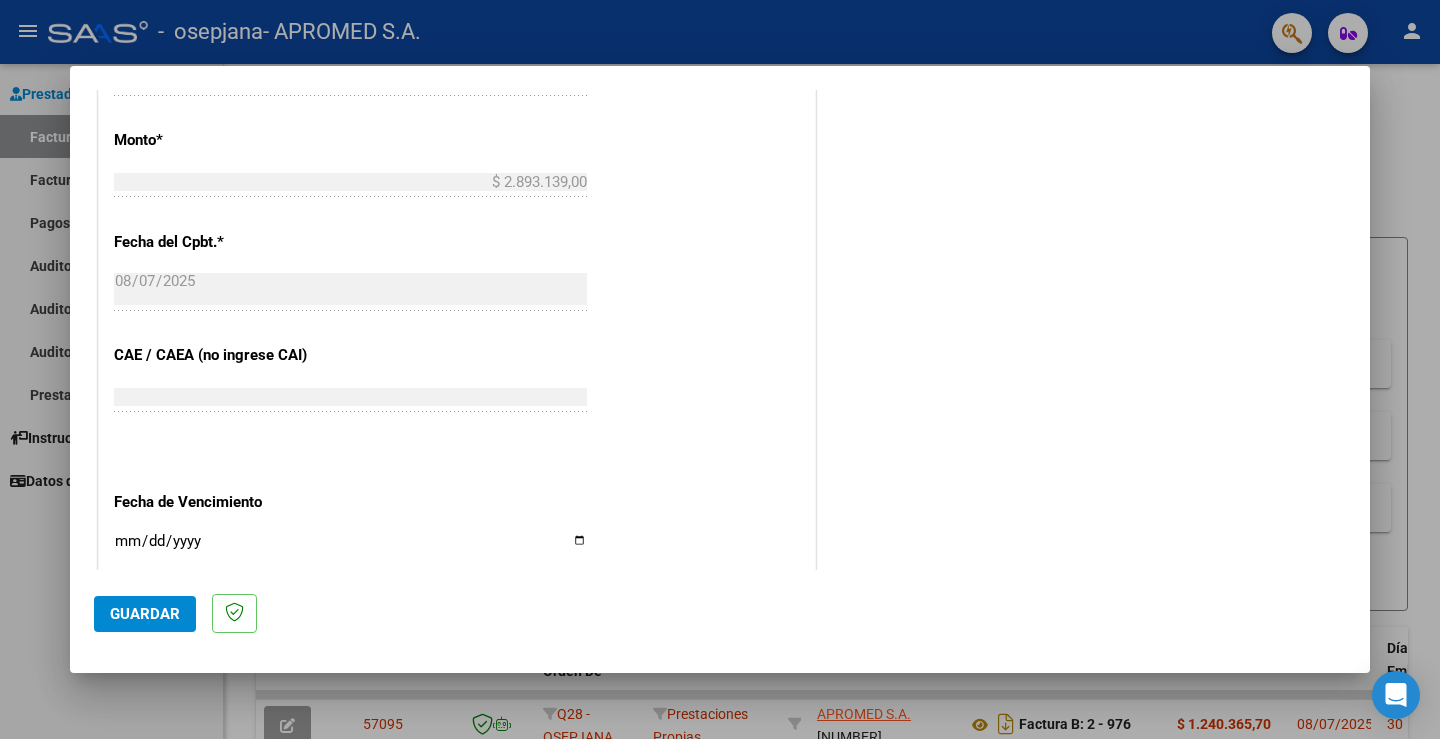 click on "Ingresar la fecha" at bounding box center (350, 549) 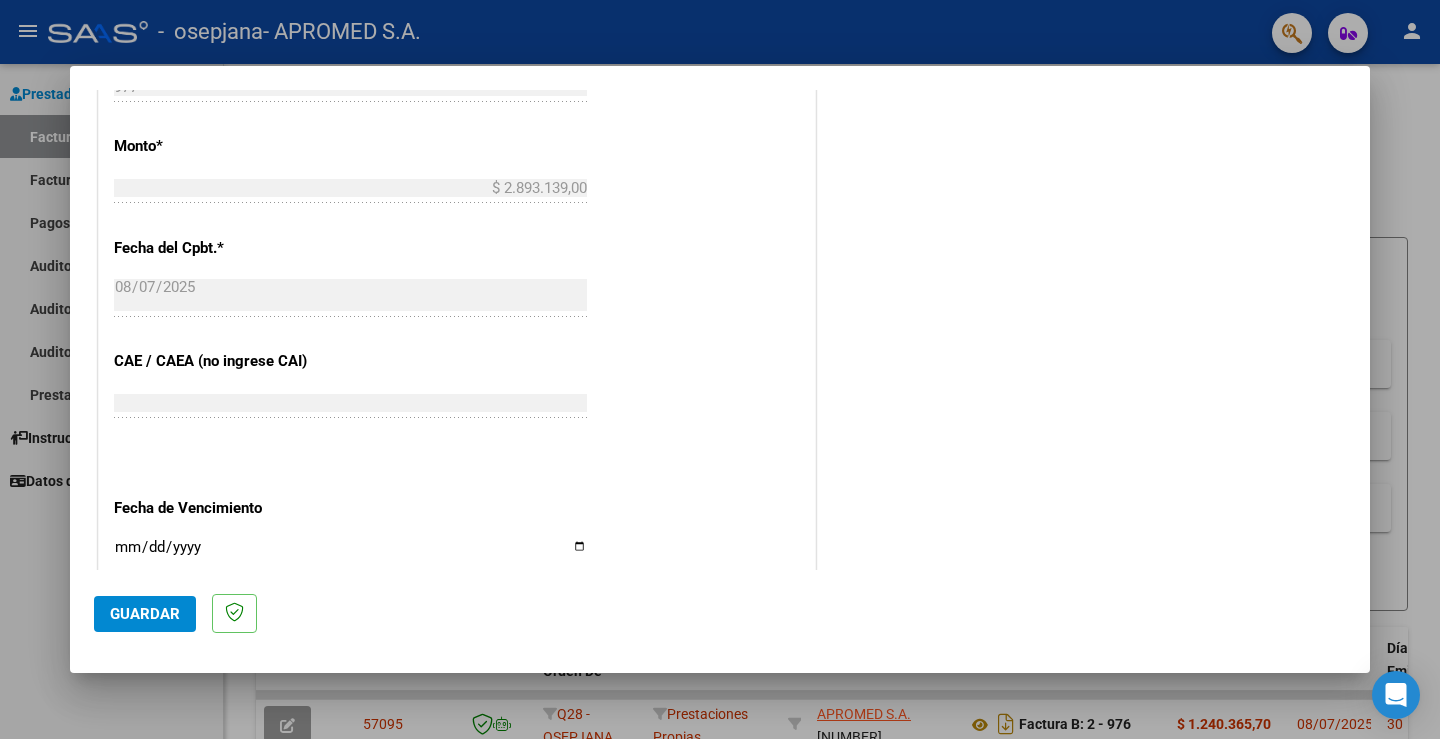 scroll, scrollTop: 842, scrollLeft: 0, axis: vertical 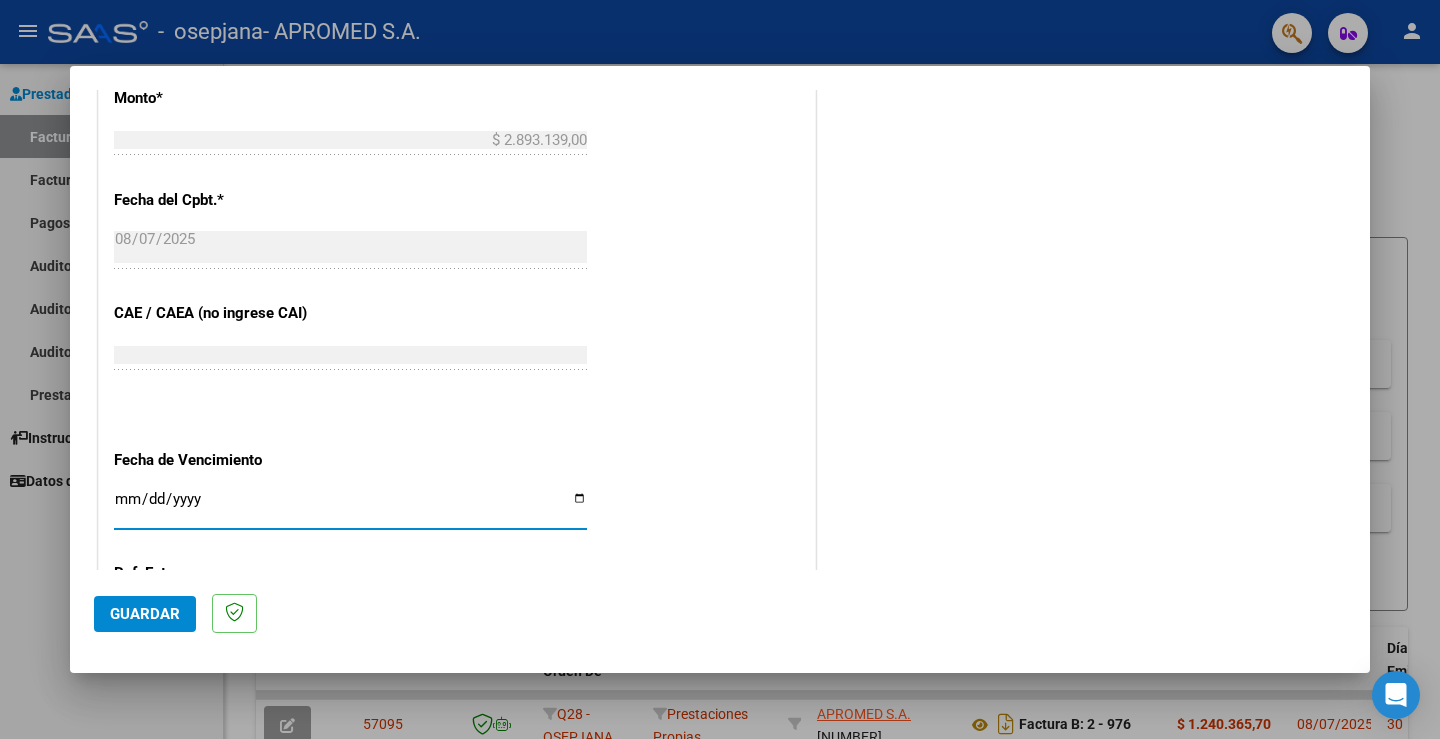 click on "Ingresar la fecha" at bounding box center (350, 507) 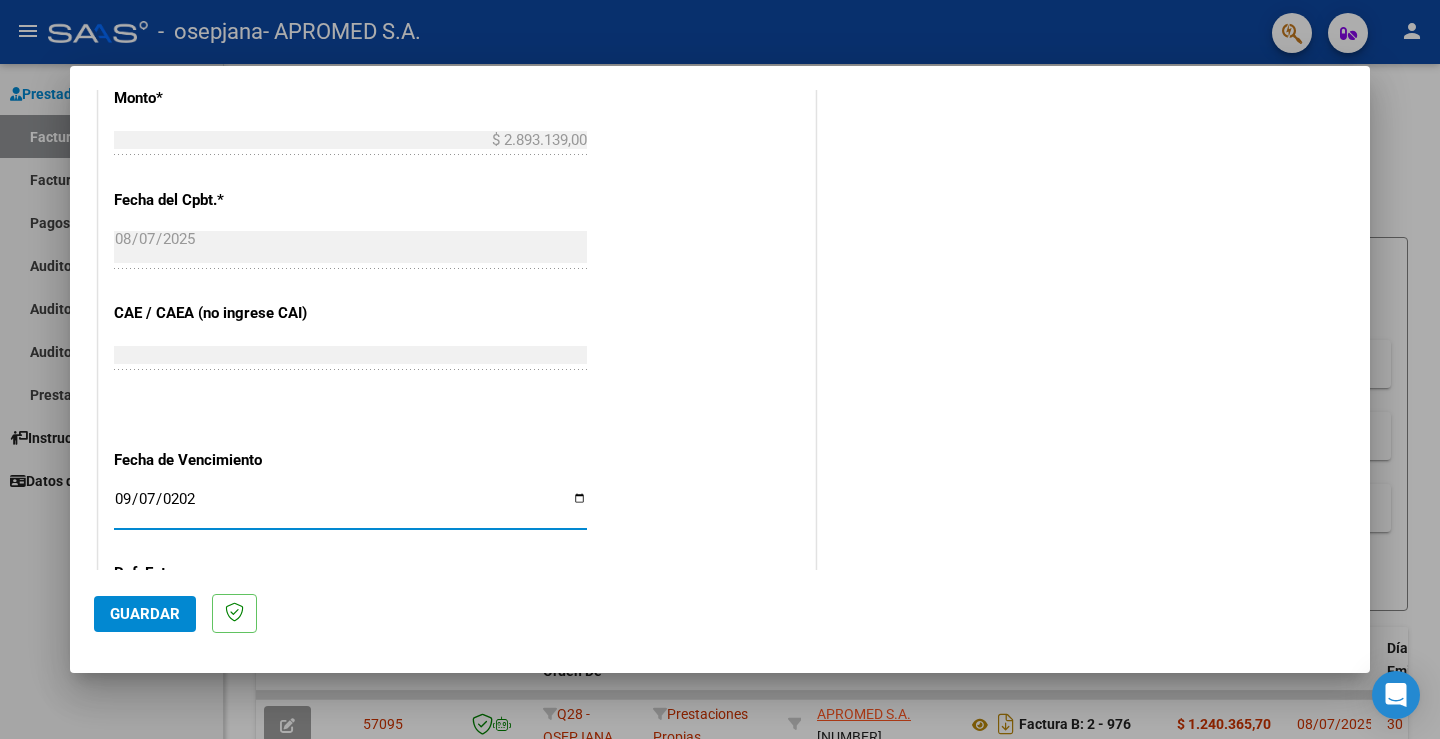 type on "2025-09-07" 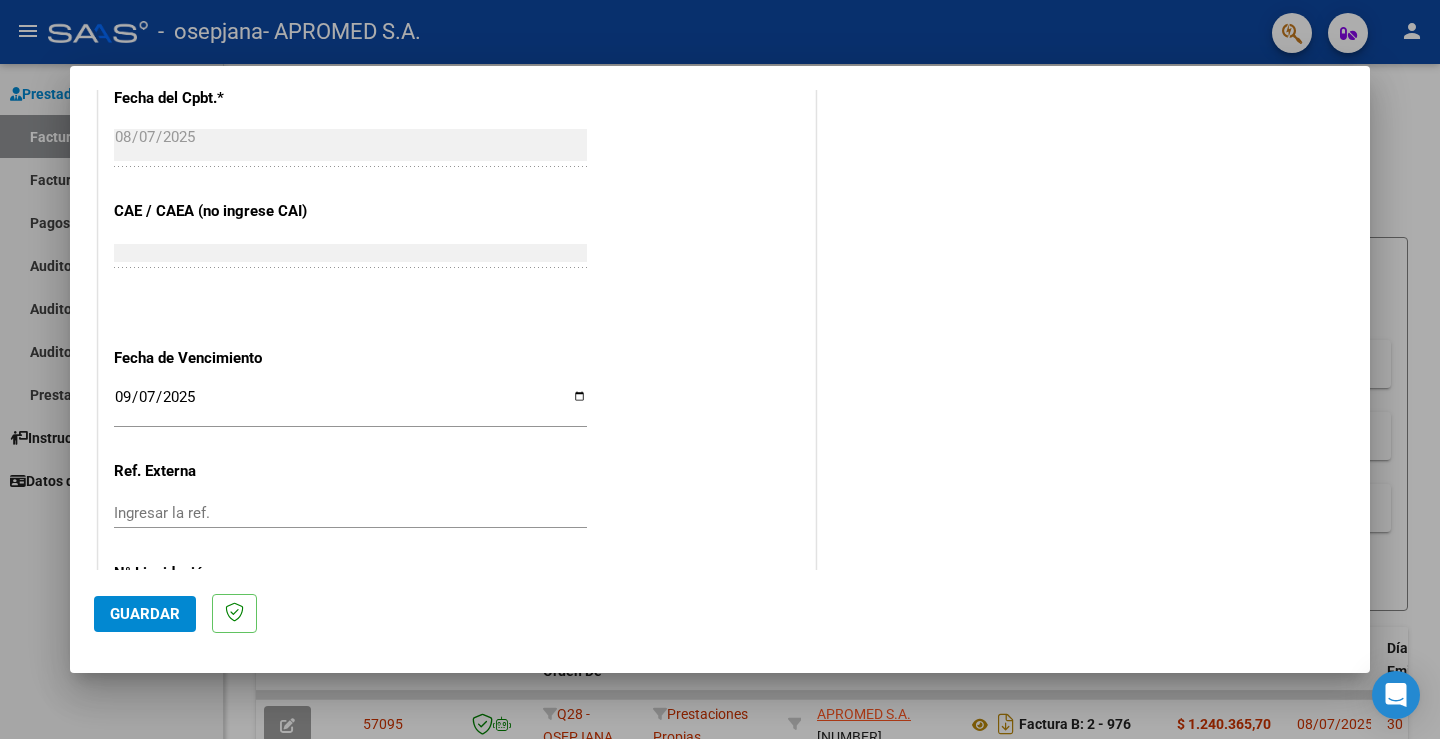 scroll, scrollTop: 1042, scrollLeft: 0, axis: vertical 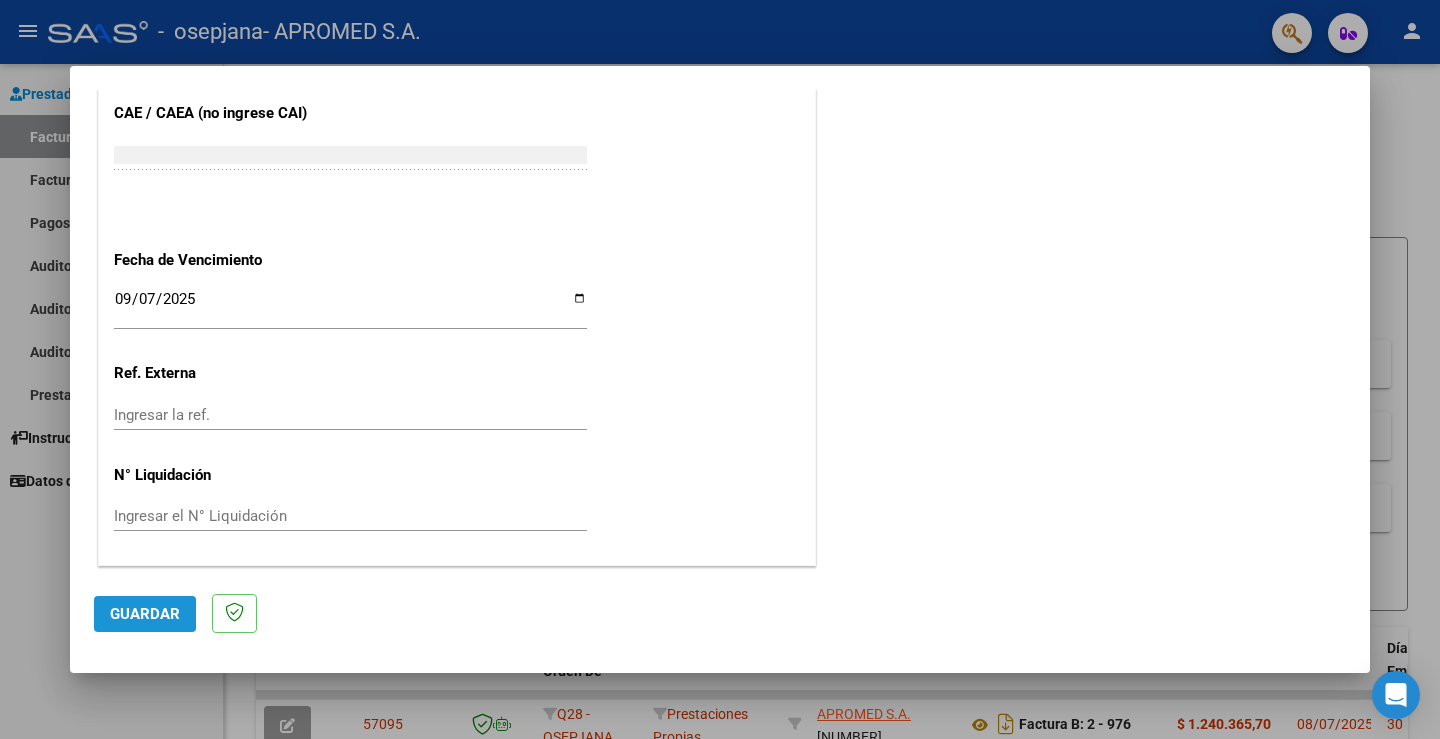 click on "Guardar" 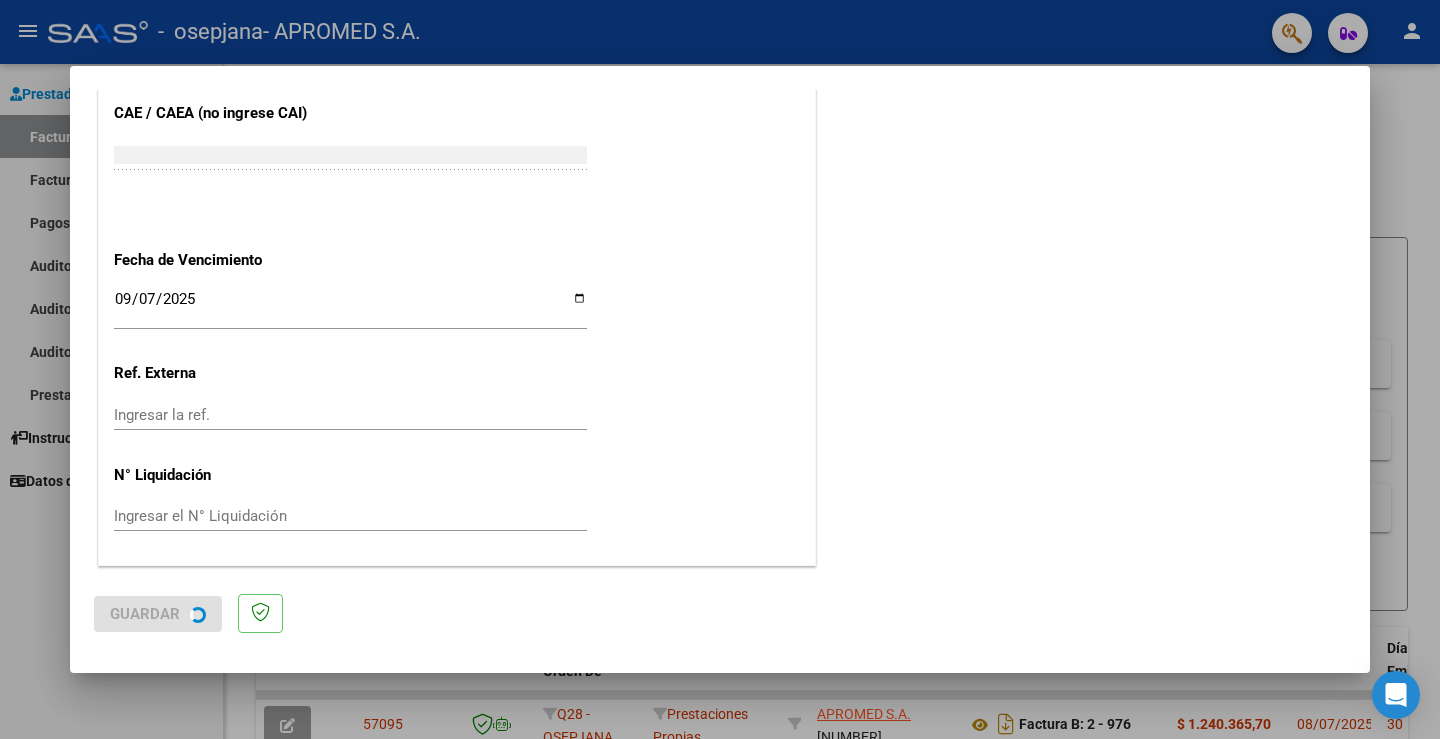 scroll, scrollTop: 0, scrollLeft: 0, axis: both 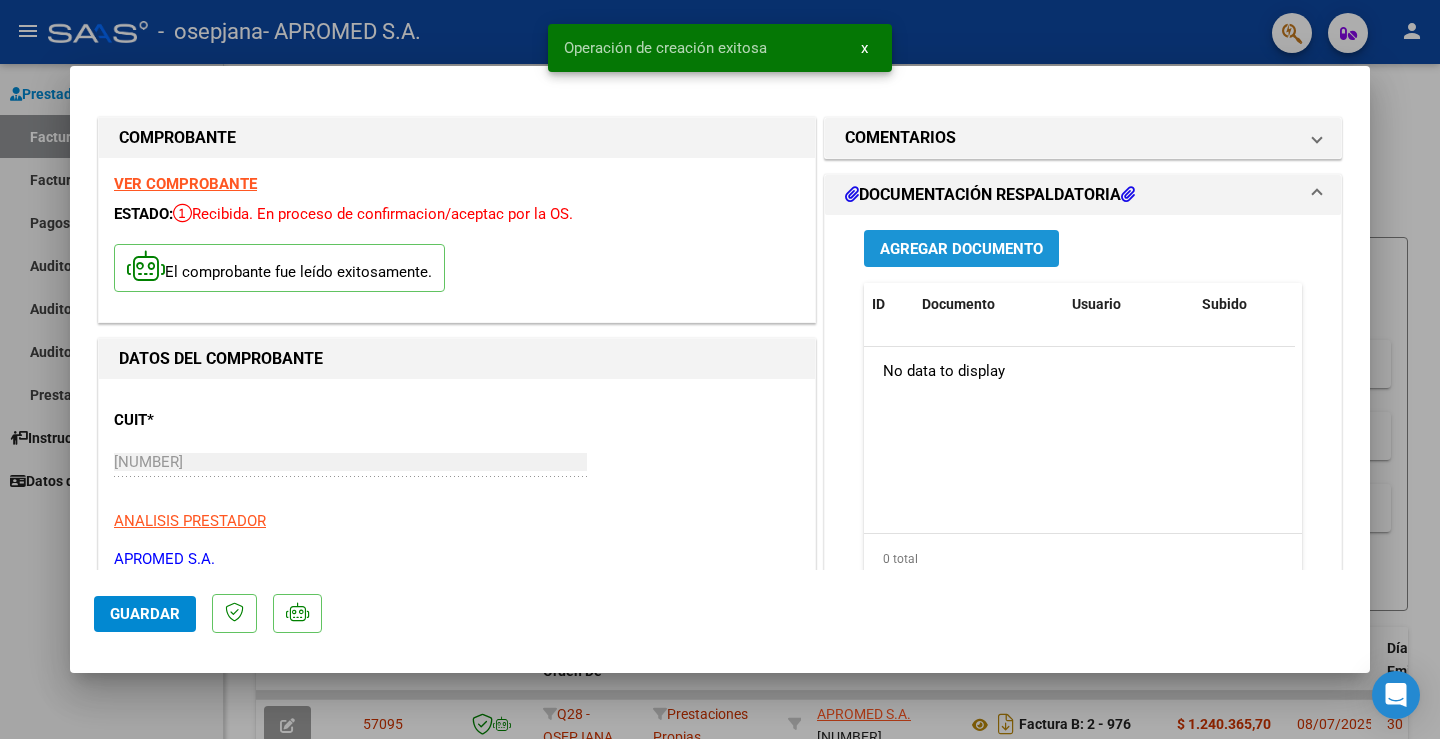 click on "Agregar Documento" at bounding box center [961, 249] 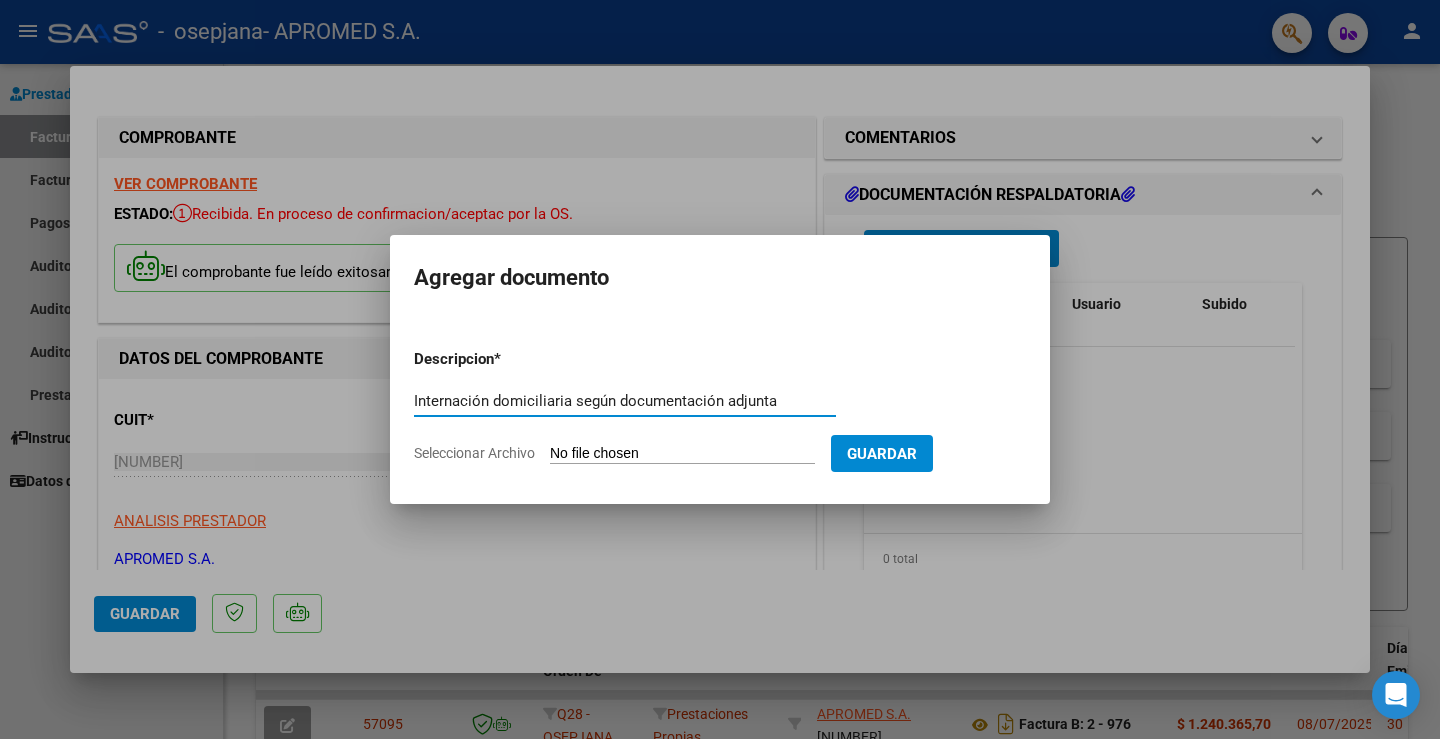 type on "Internación domiciliaria según documentación adjunta" 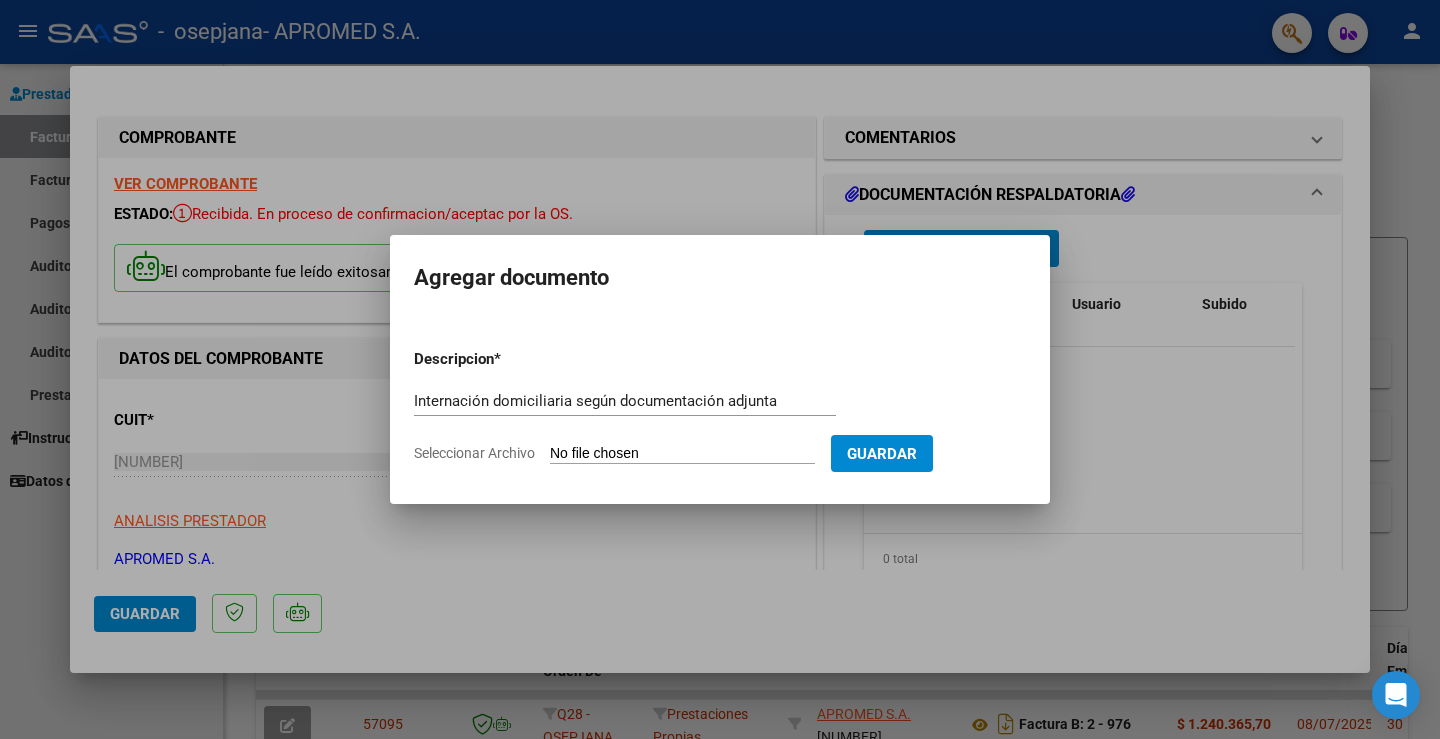 click on "Seleccionar Archivo" 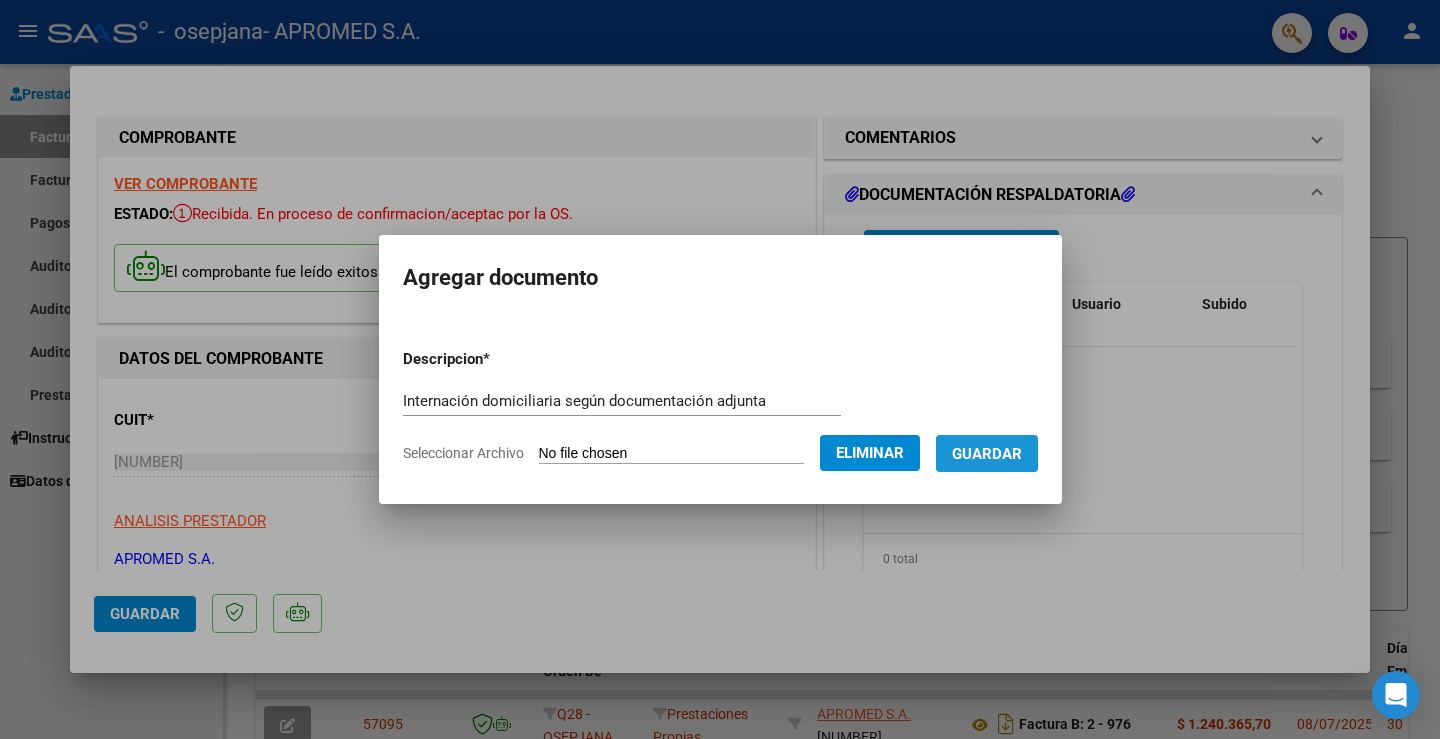 click on "Guardar" at bounding box center [987, 454] 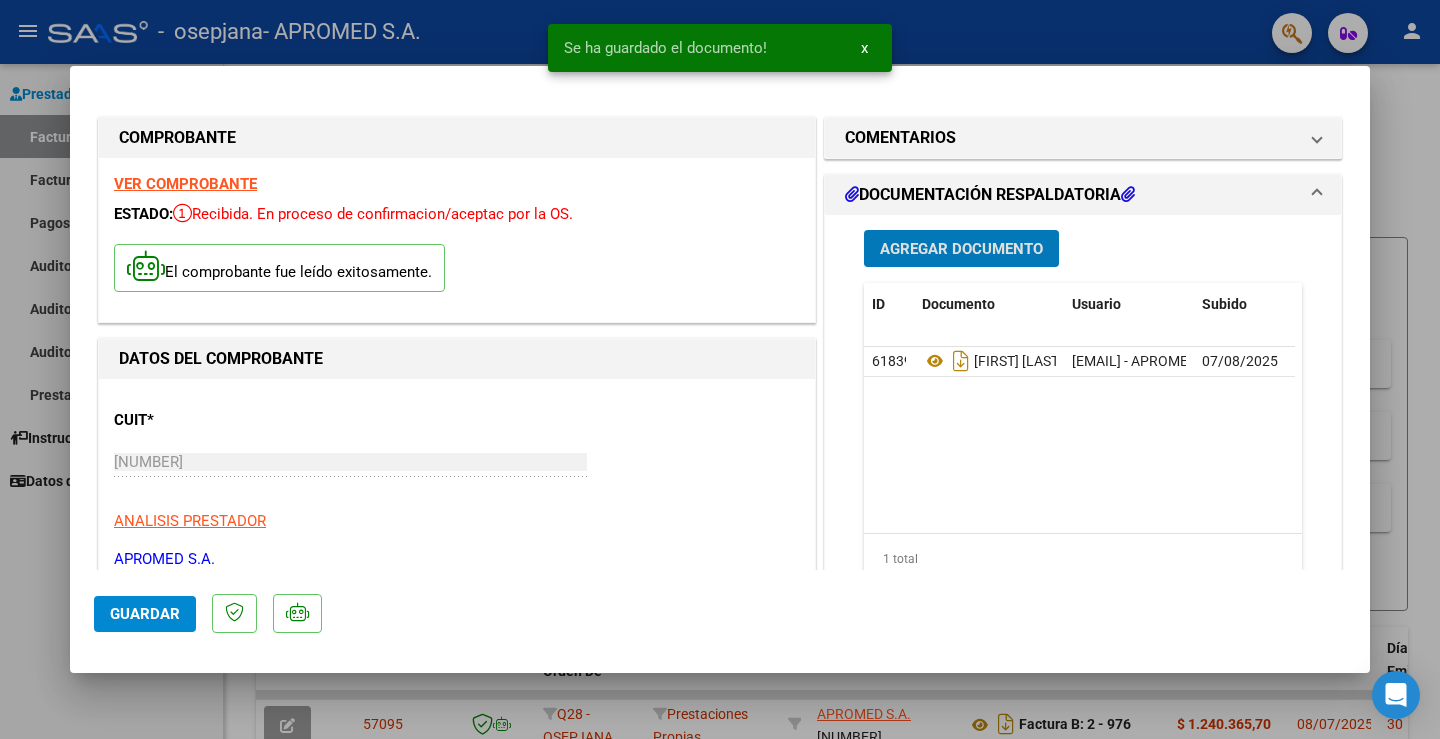 click on "Guardar" 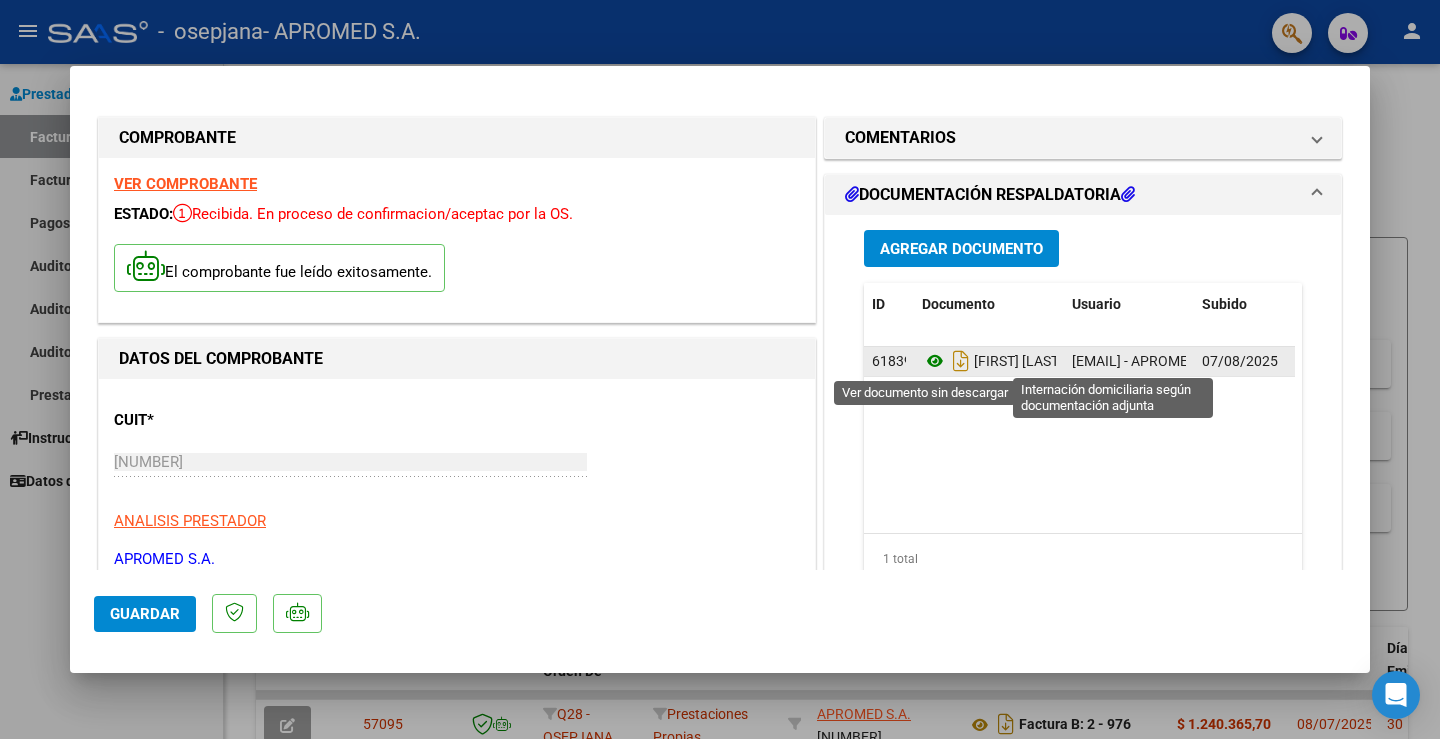 click 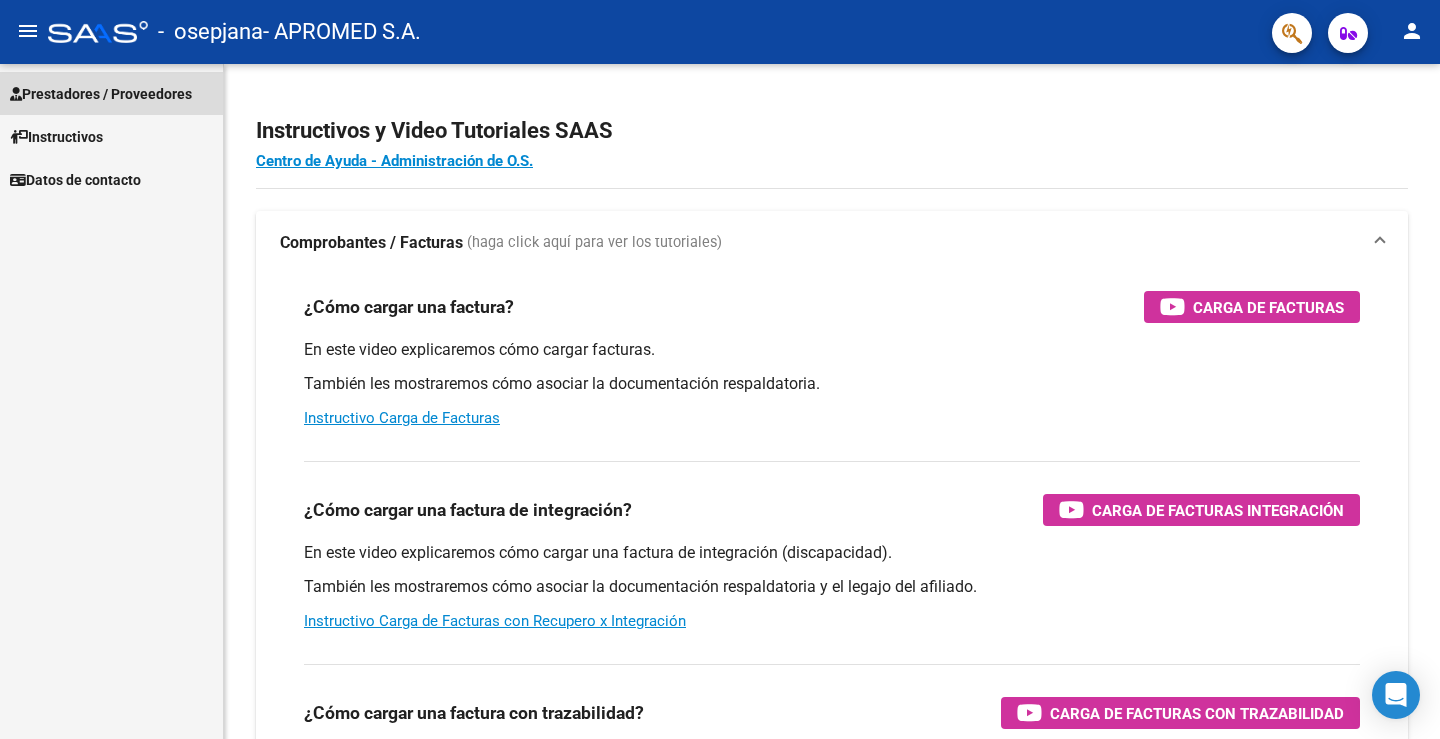 click on "Prestadores / Proveedores" at bounding box center (101, 94) 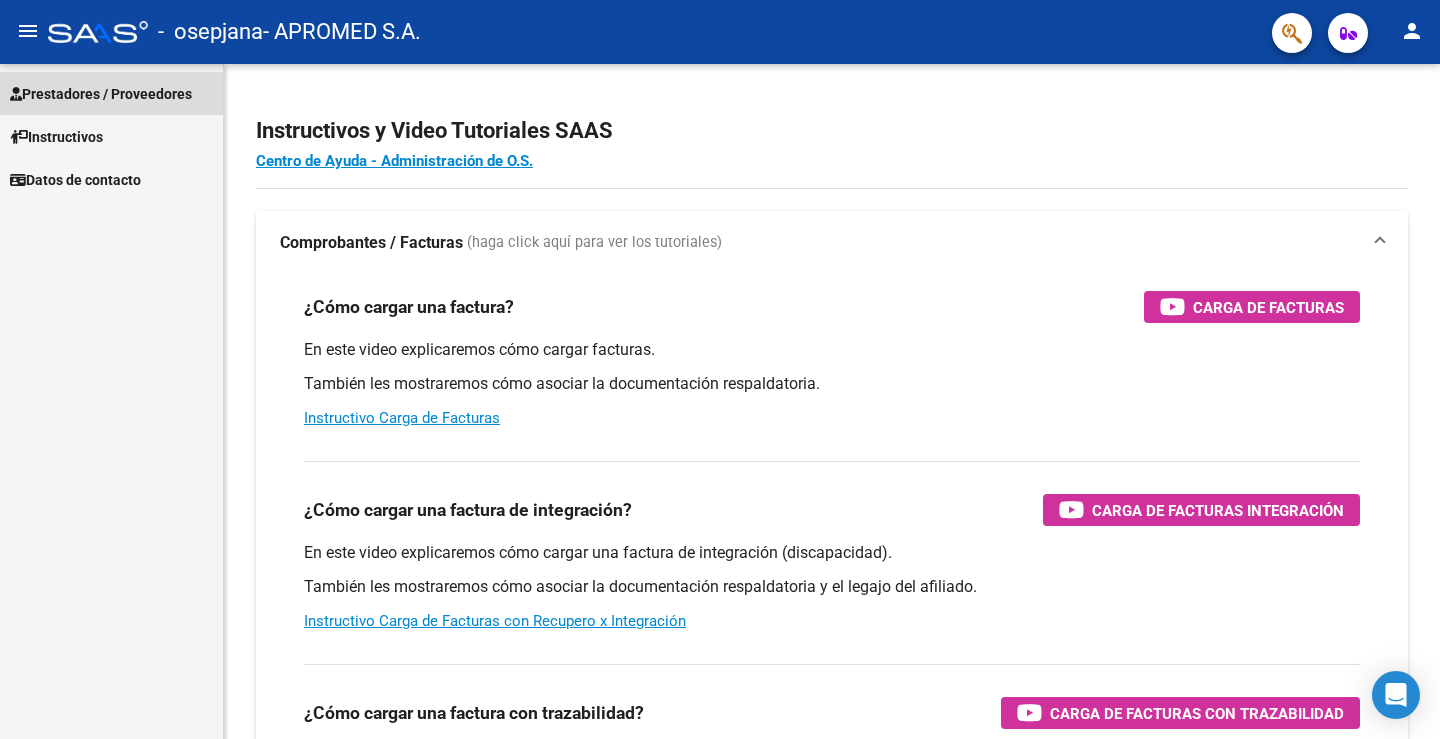click on "Prestadores / Proveedores" at bounding box center (101, 94) 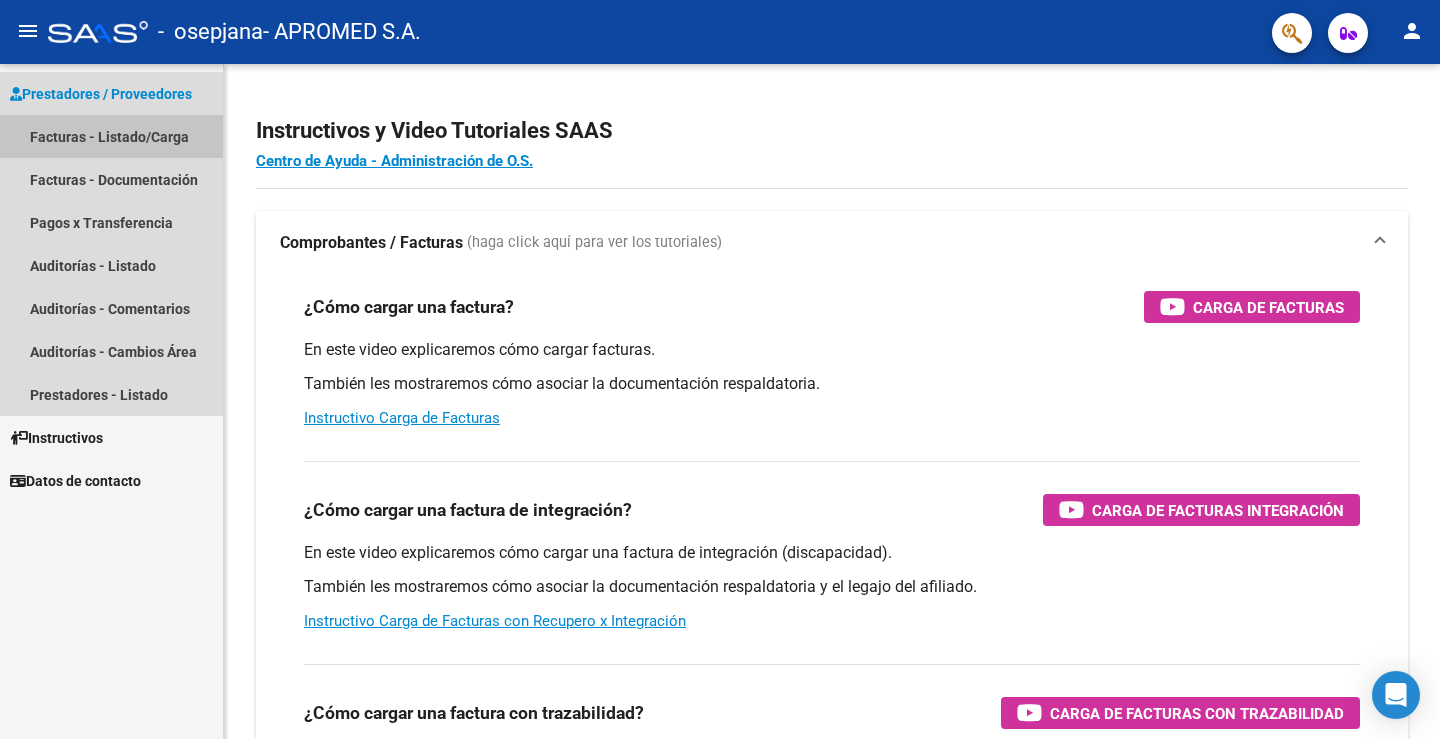 click on "Facturas - Listado/Carga" at bounding box center [111, 136] 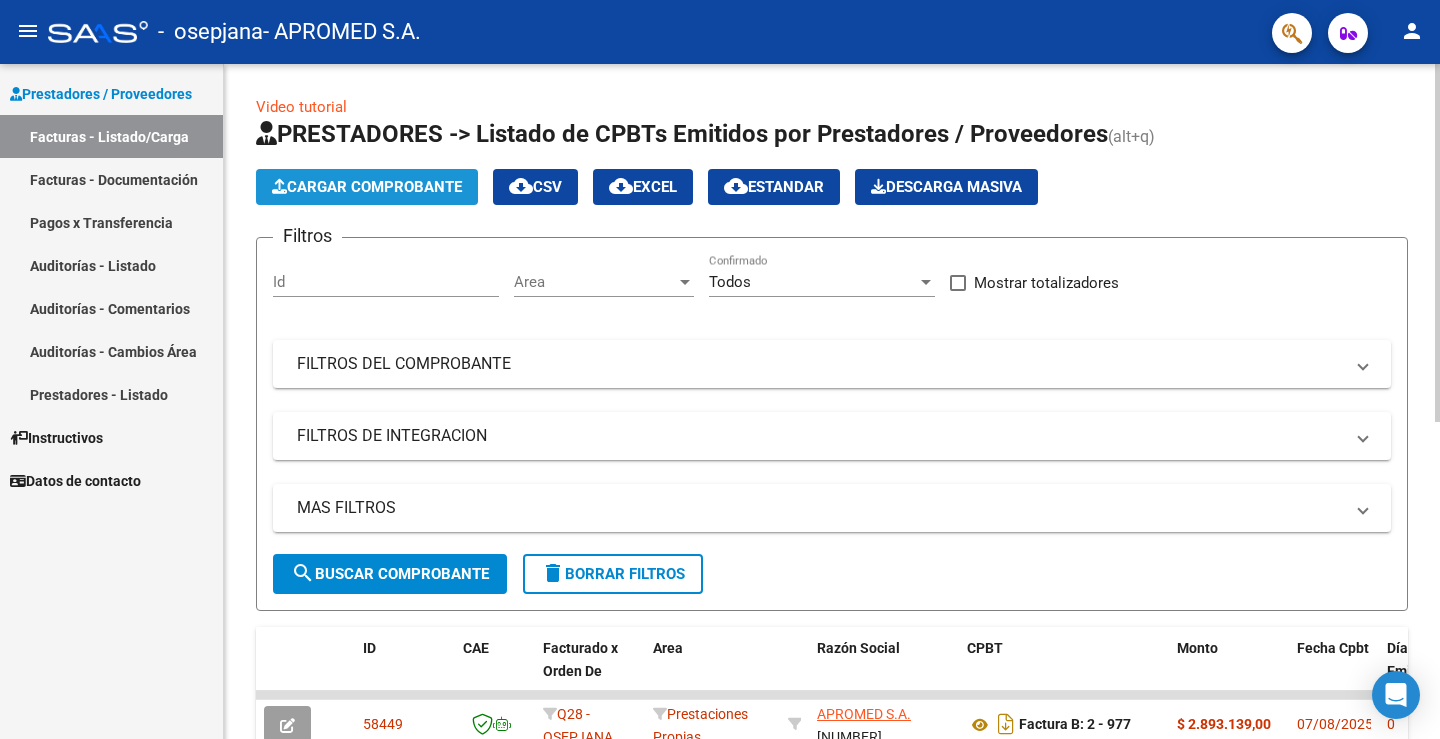 click on "Cargar Comprobante" 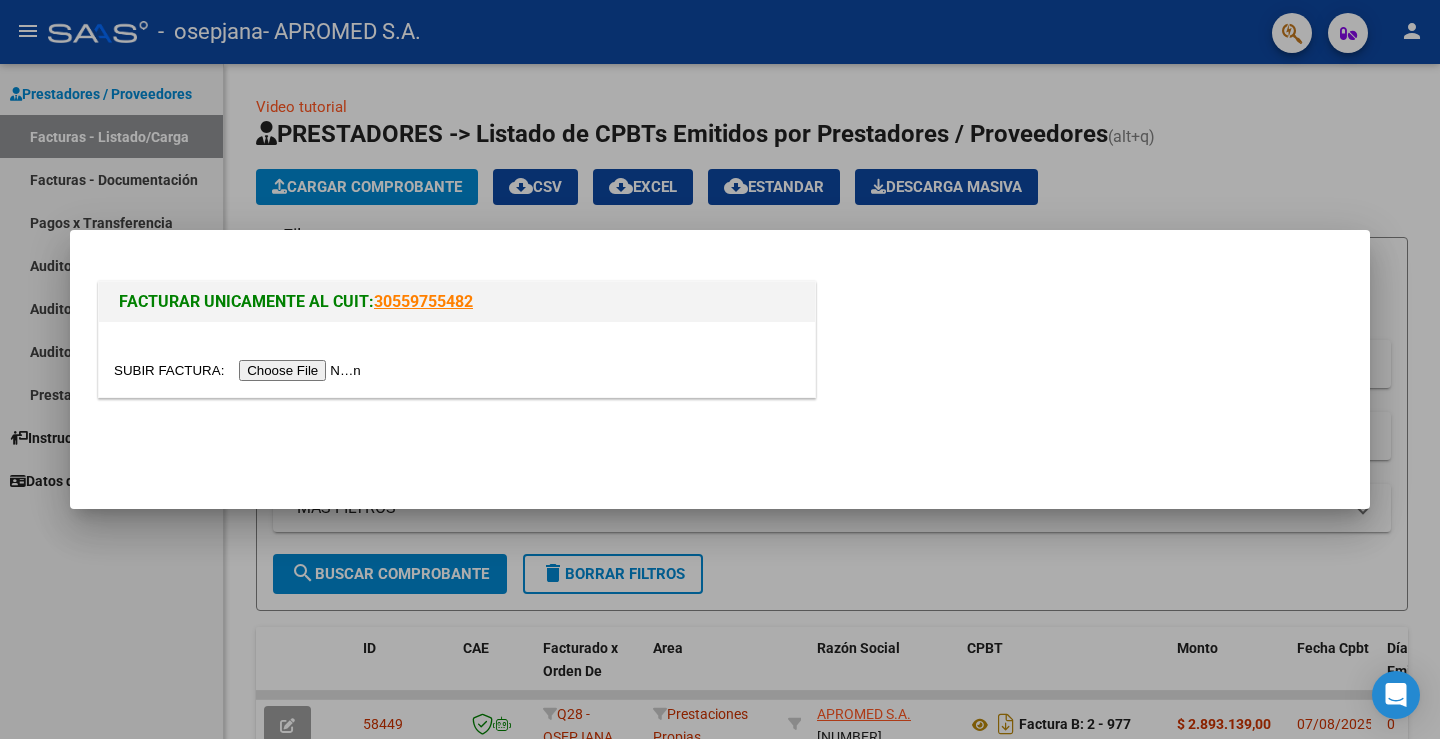 click at bounding box center [240, 370] 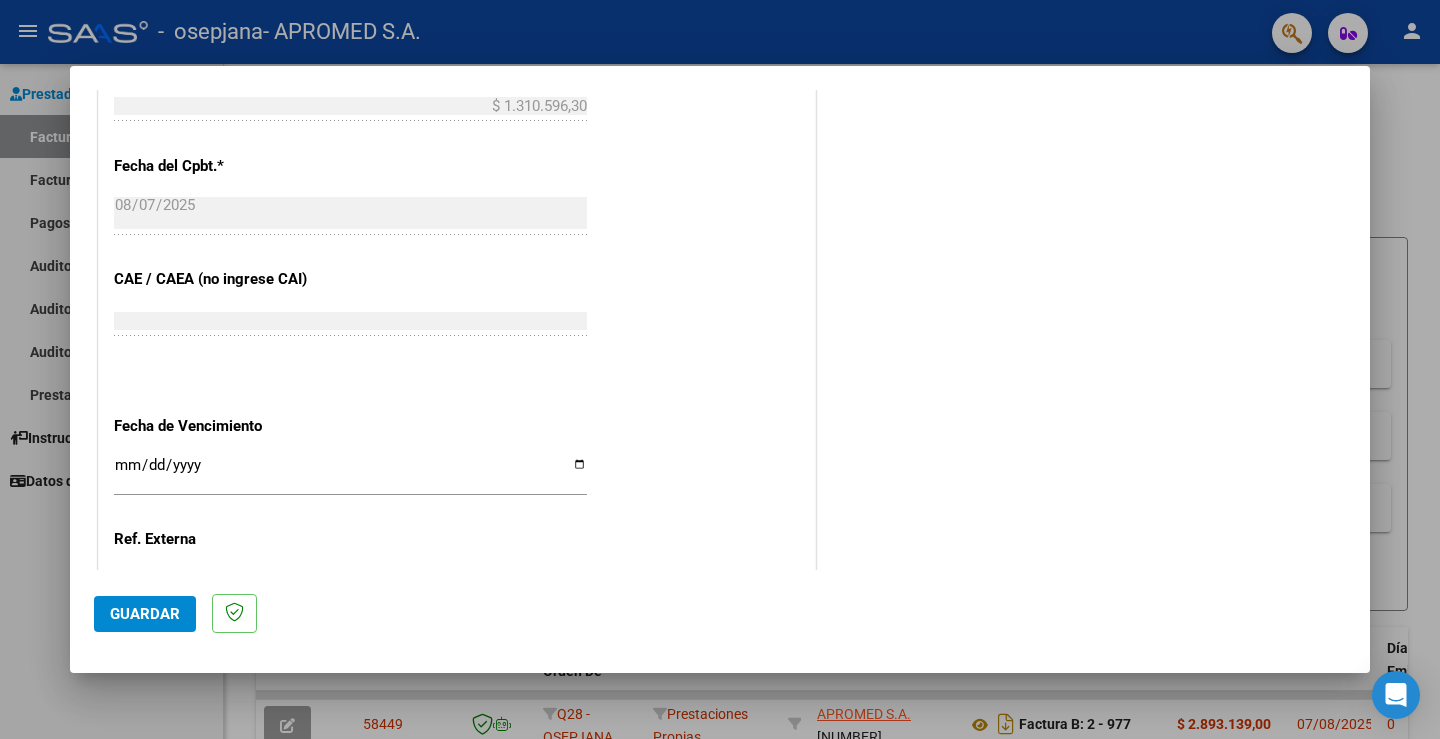 scroll, scrollTop: 800, scrollLeft: 0, axis: vertical 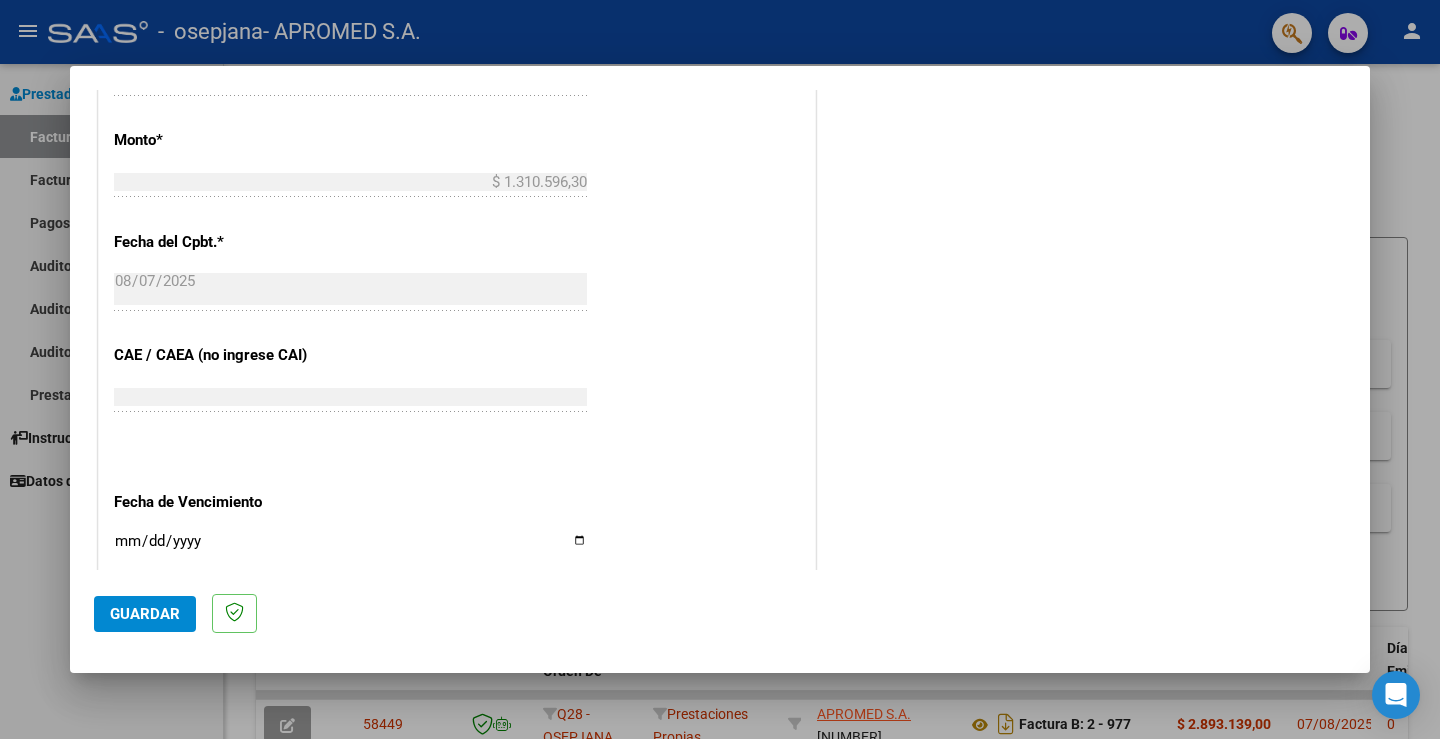 click on "Ingresar la fecha" at bounding box center [350, 549] 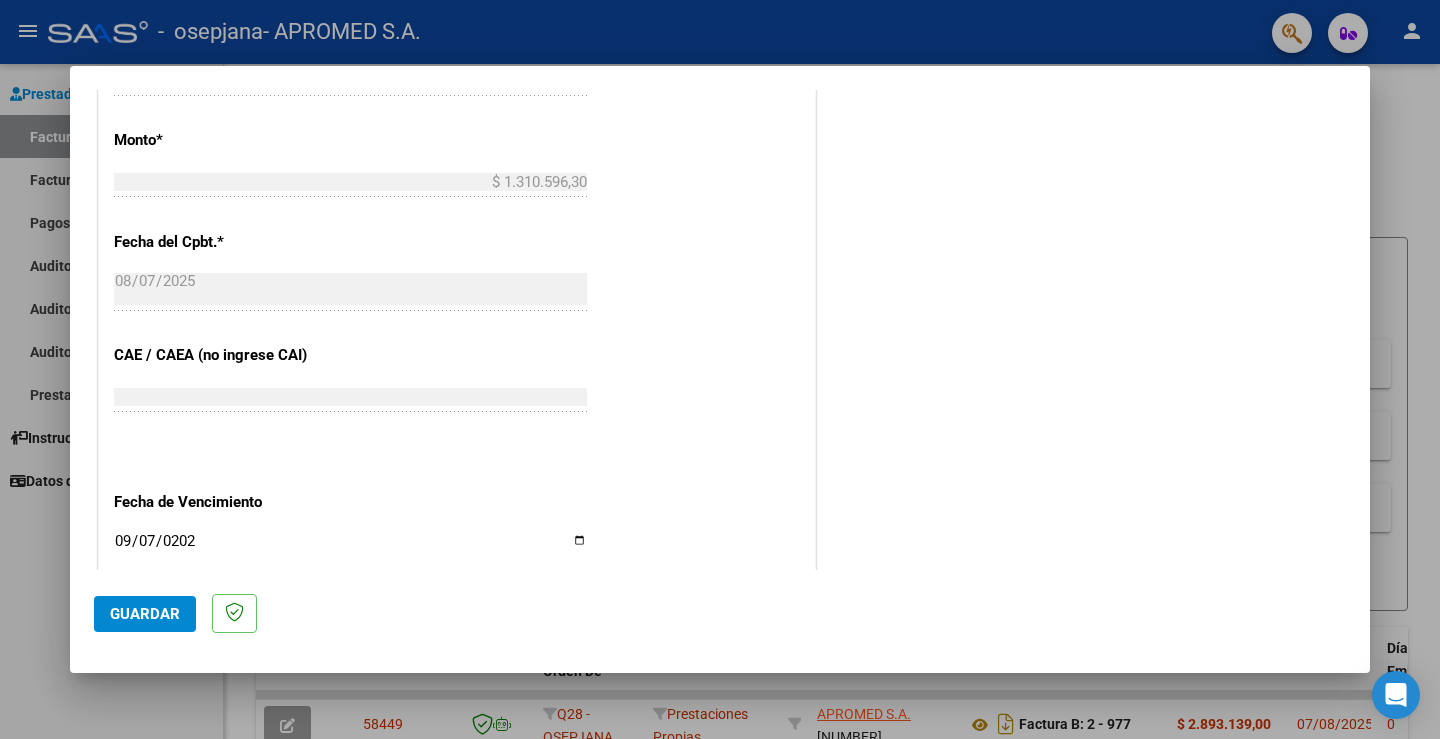 type on "2025-09-07" 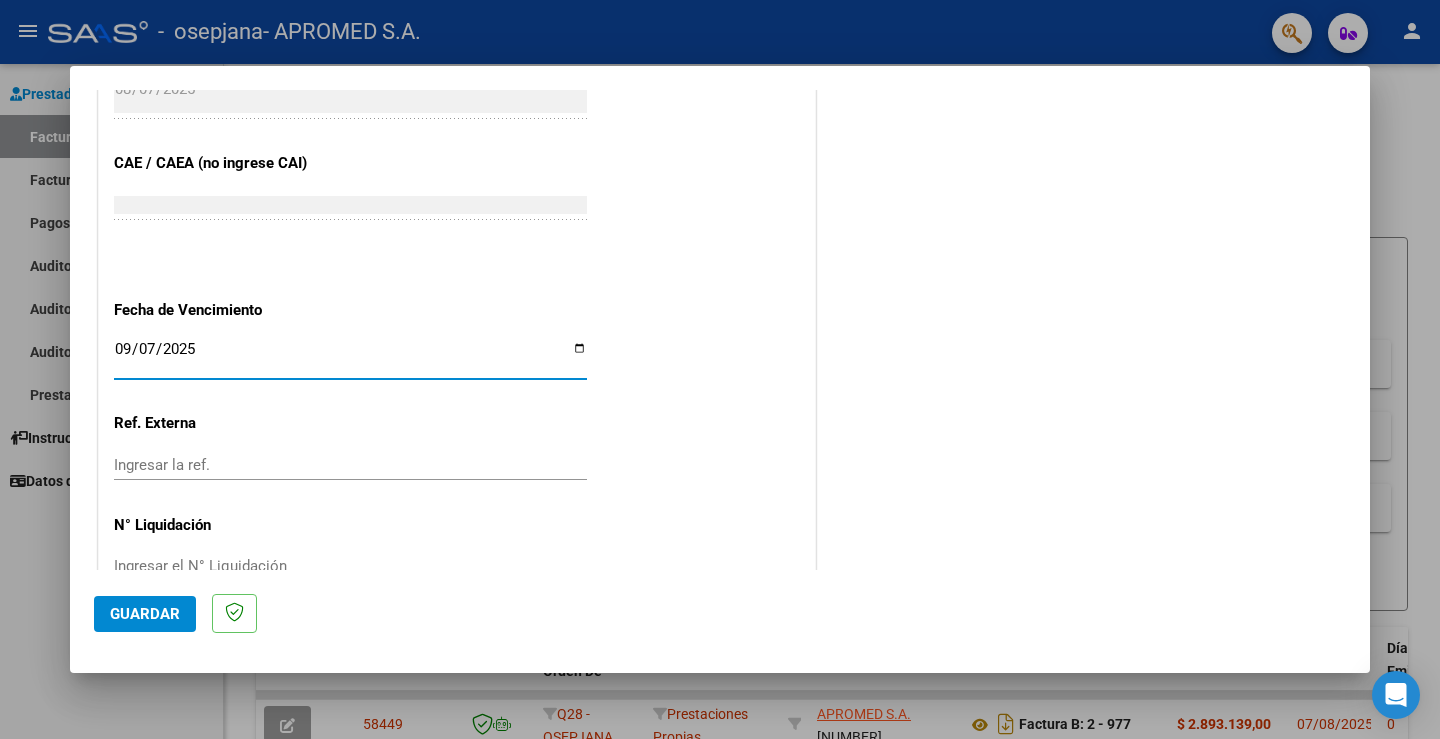 scroll, scrollTop: 1000, scrollLeft: 0, axis: vertical 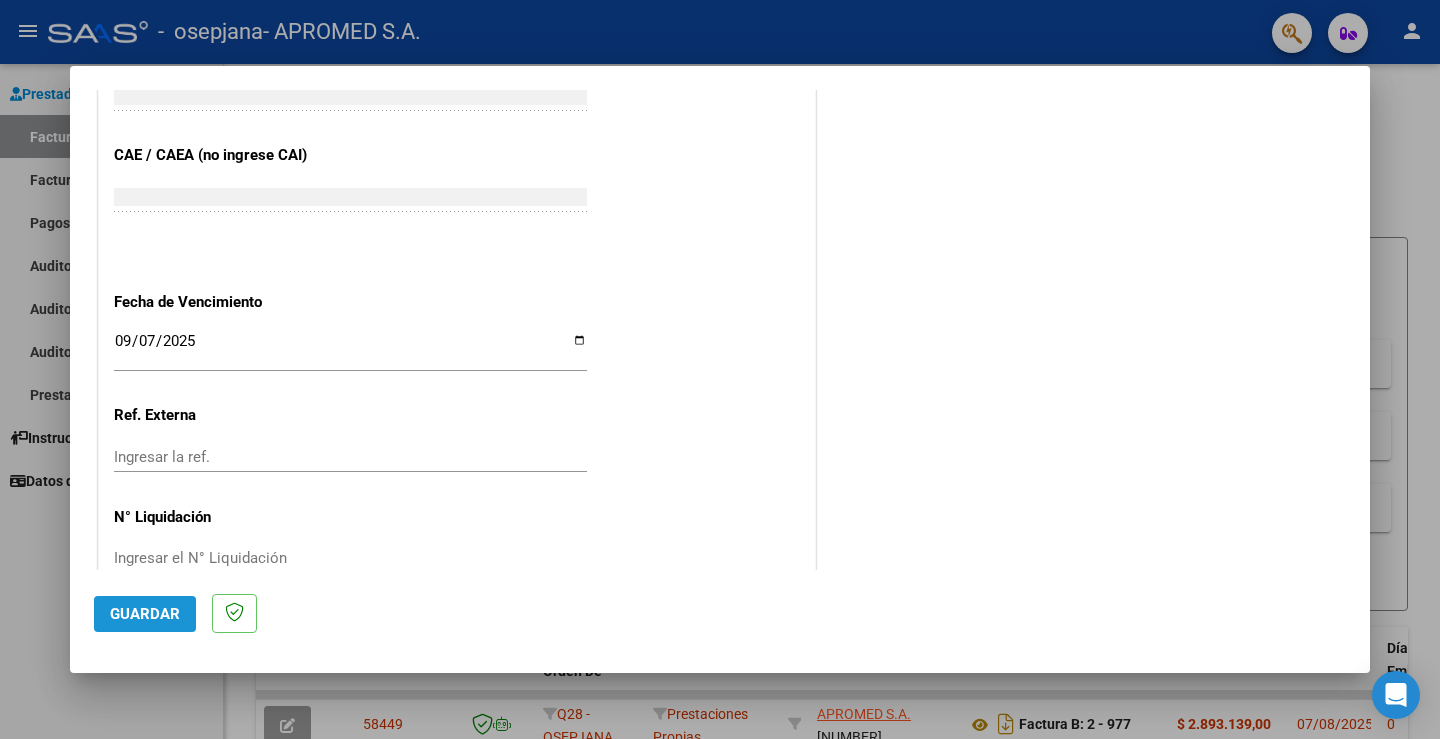 click on "Guardar" 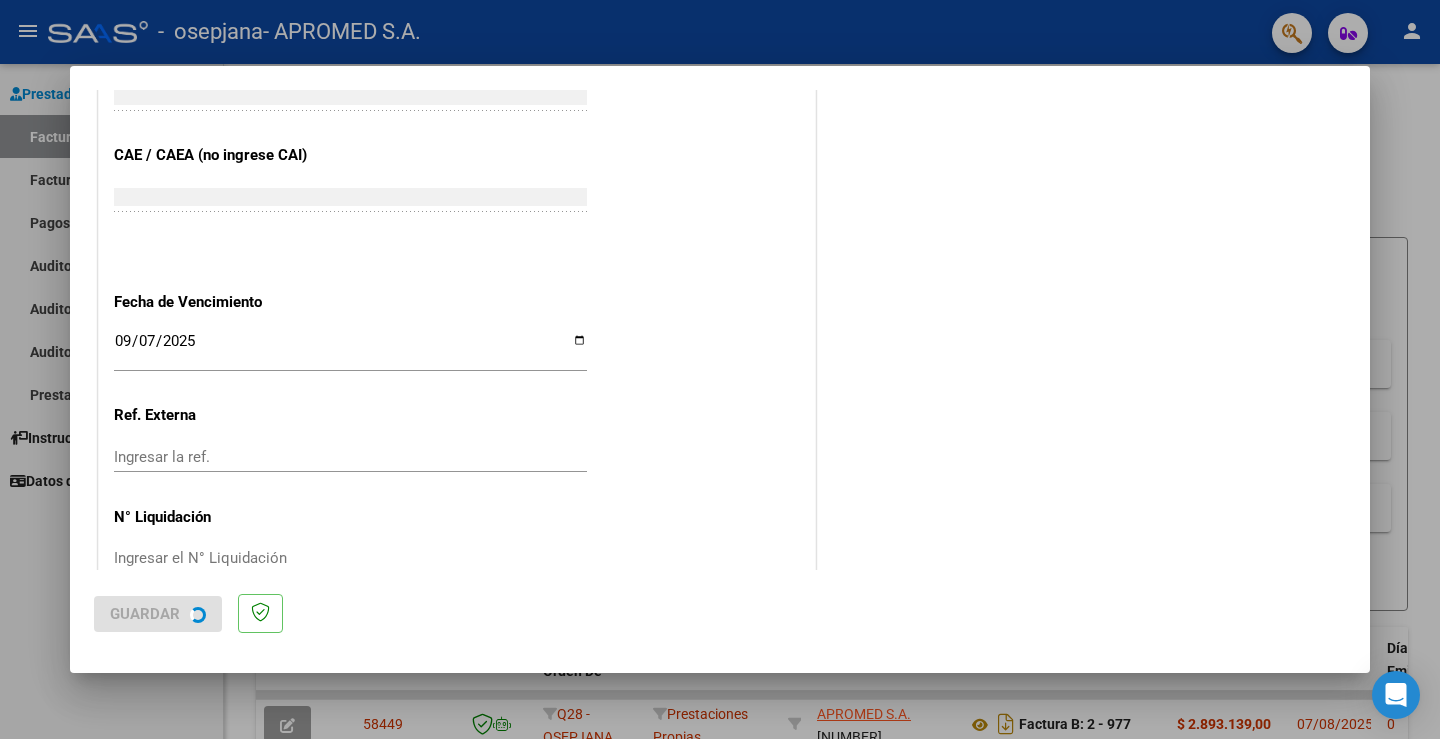 scroll, scrollTop: 0, scrollLeft: 0, axis: both 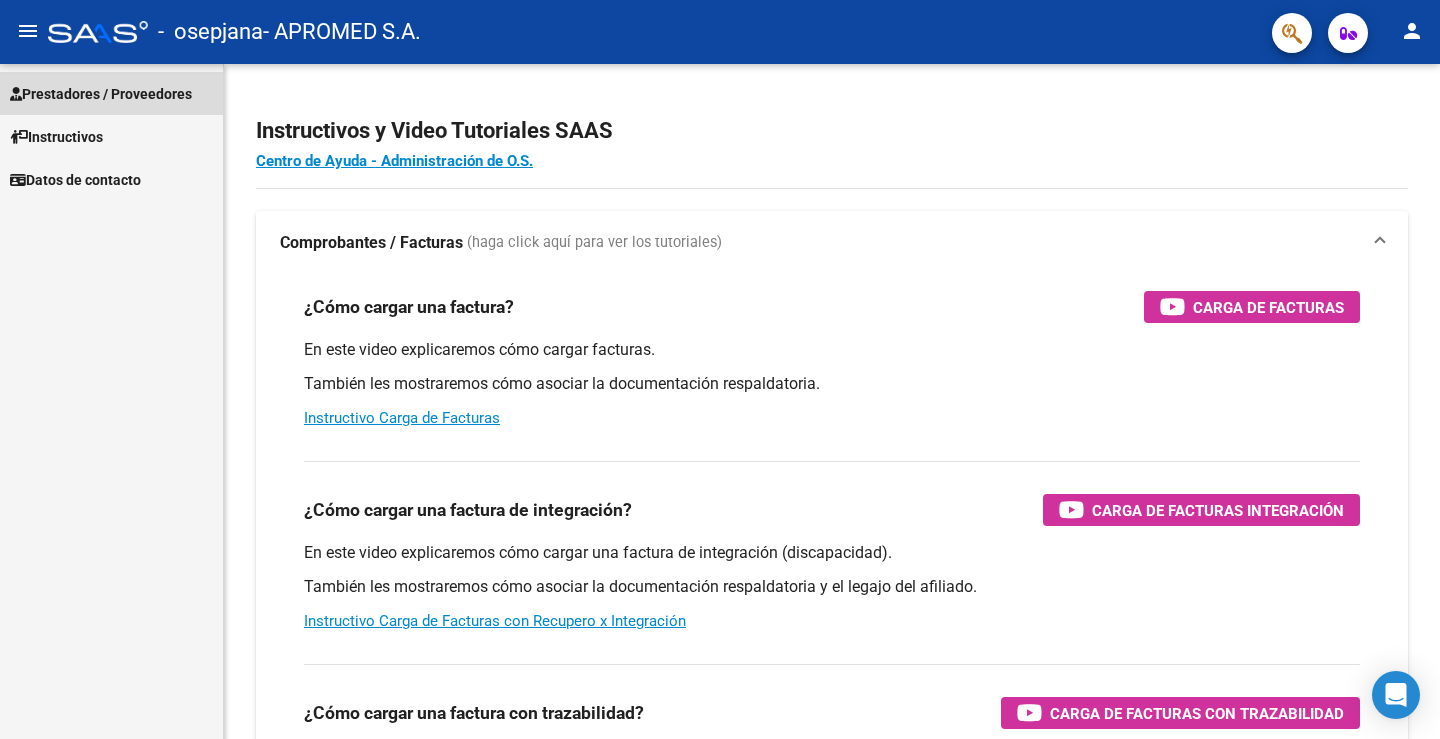 click on "Prestadores / Proveedores" at bounding box center (101, 94) 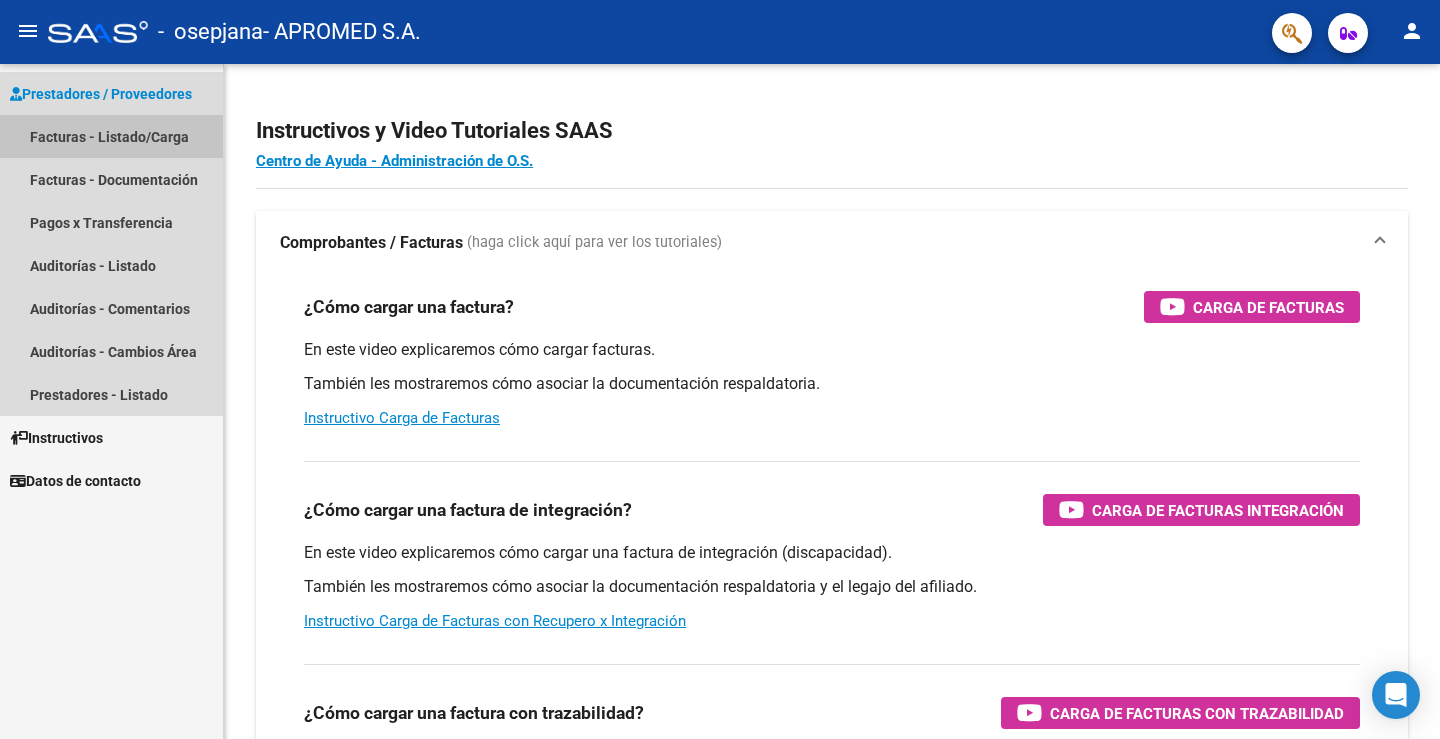click on "Facturas - Listado/Carga" at bounding box center [111, 136] 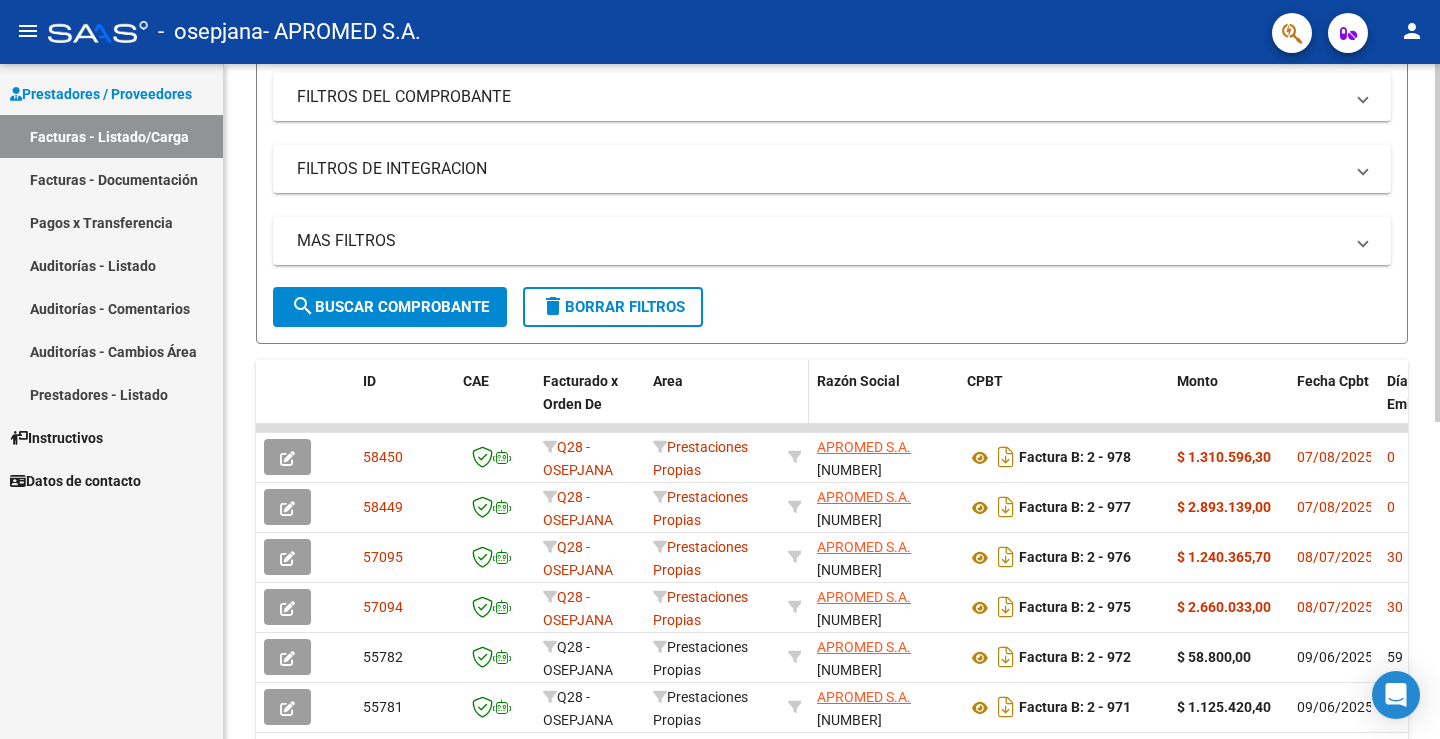 scroll, scrollTop: 572, scrollLeft: 0, axis: vertical 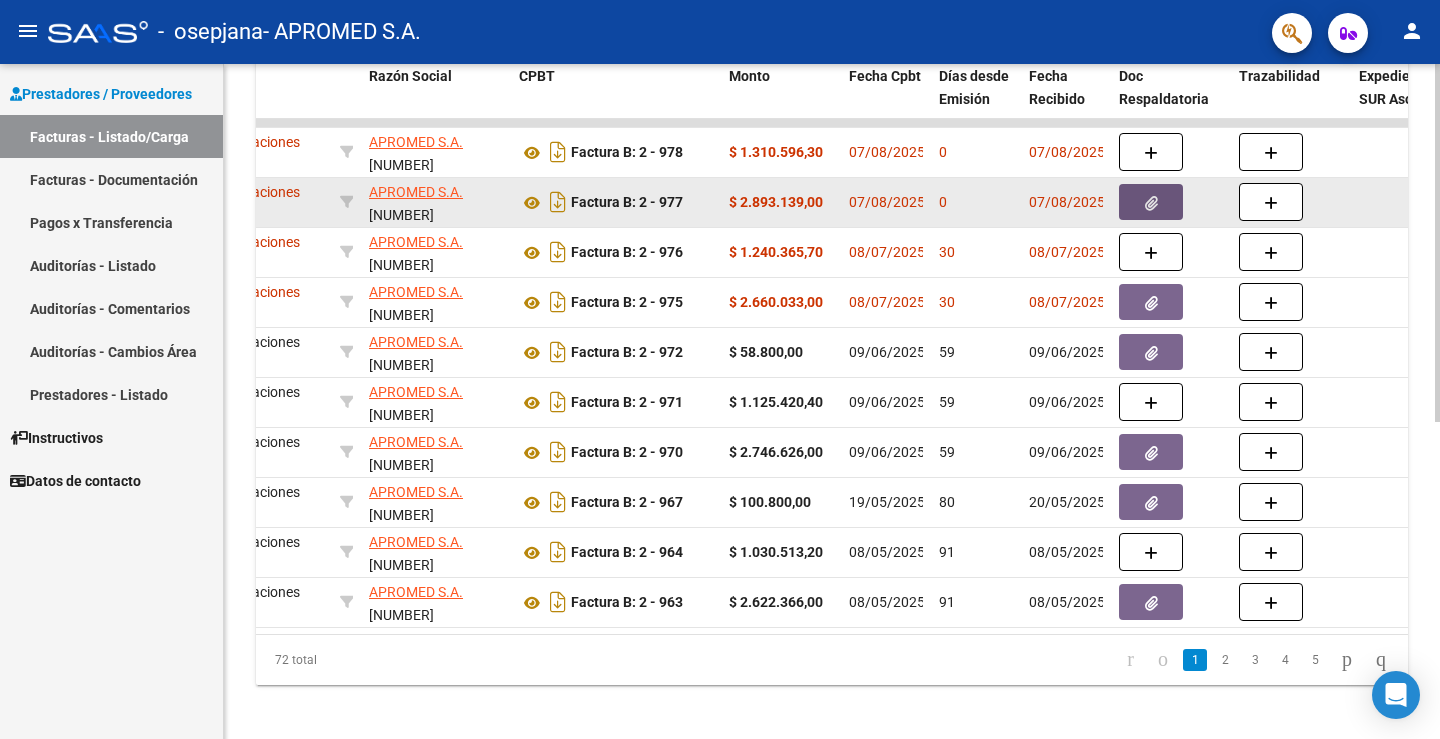 click 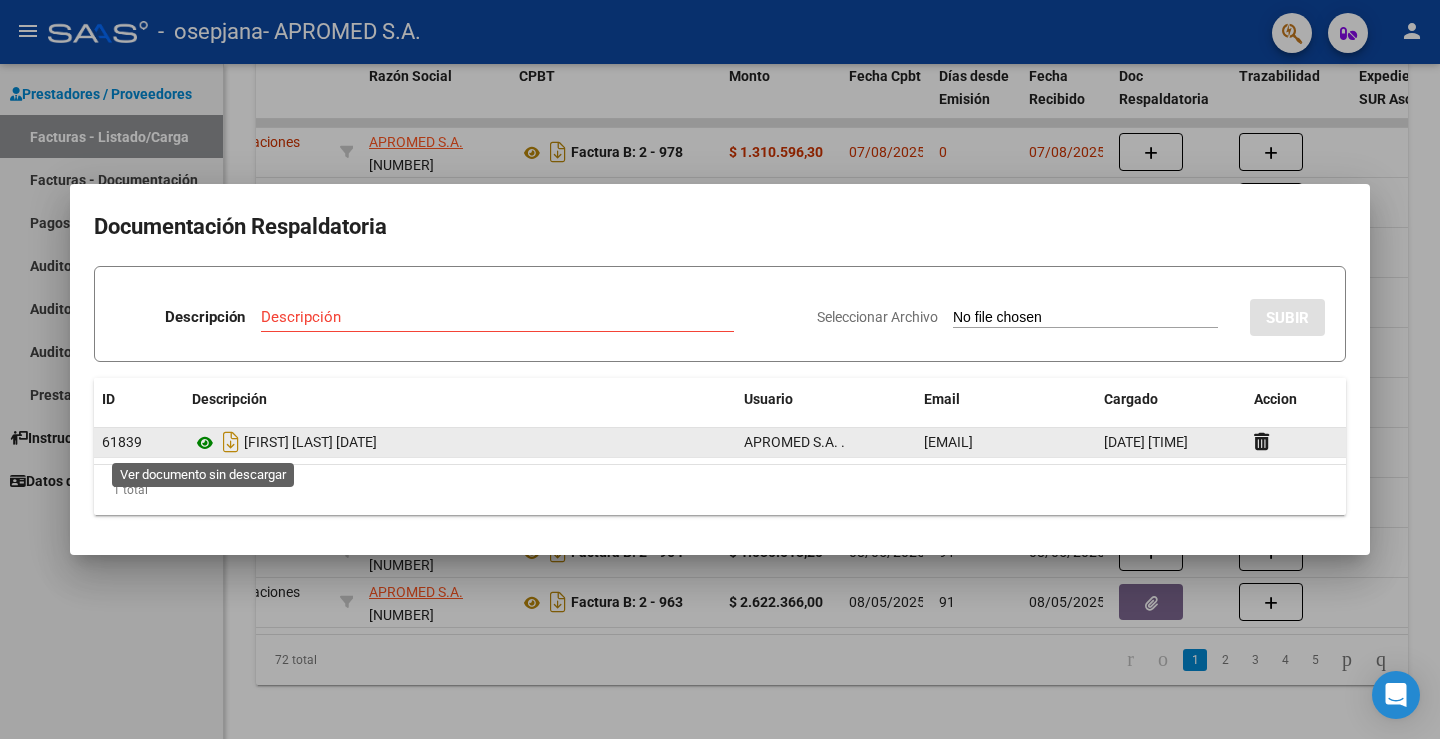 click 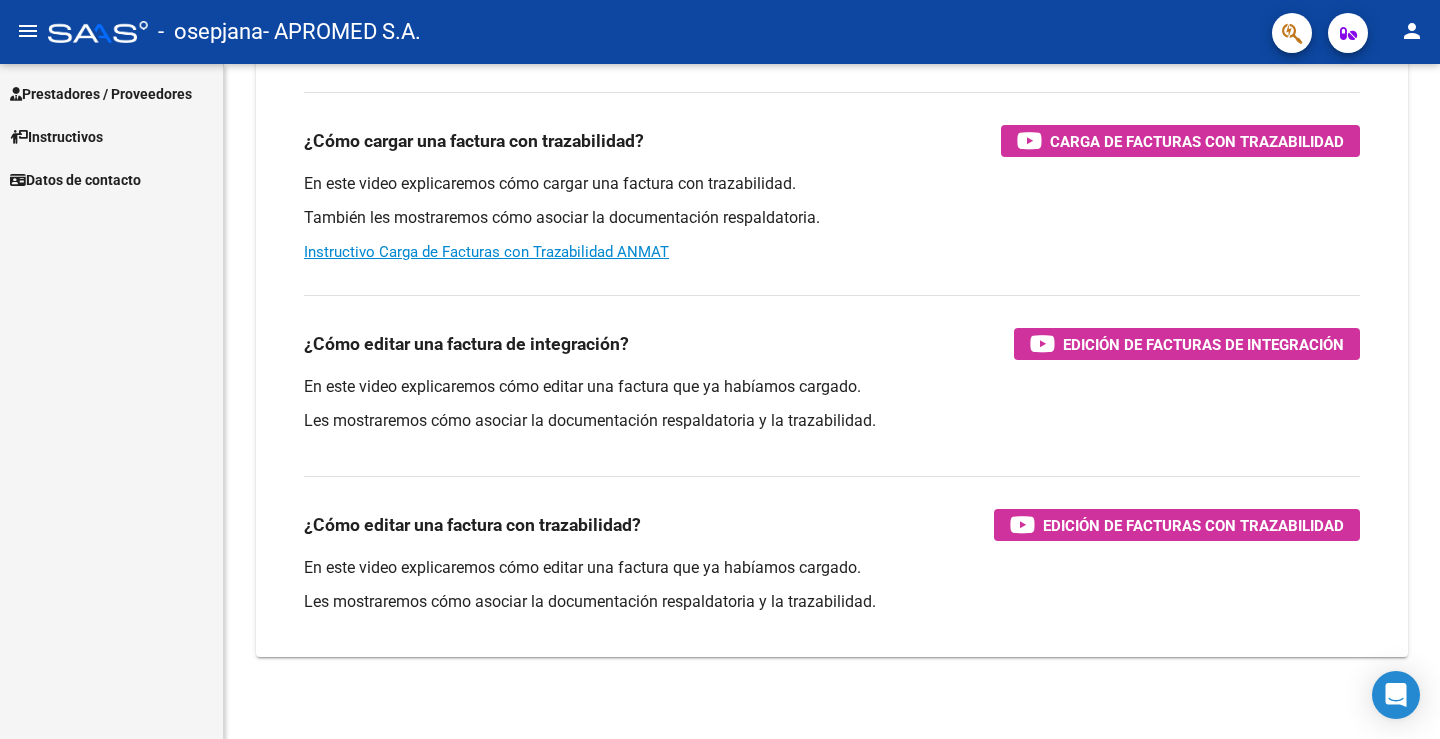 click on "Prestadores / Proveedores" at bounding box center (101, 94) 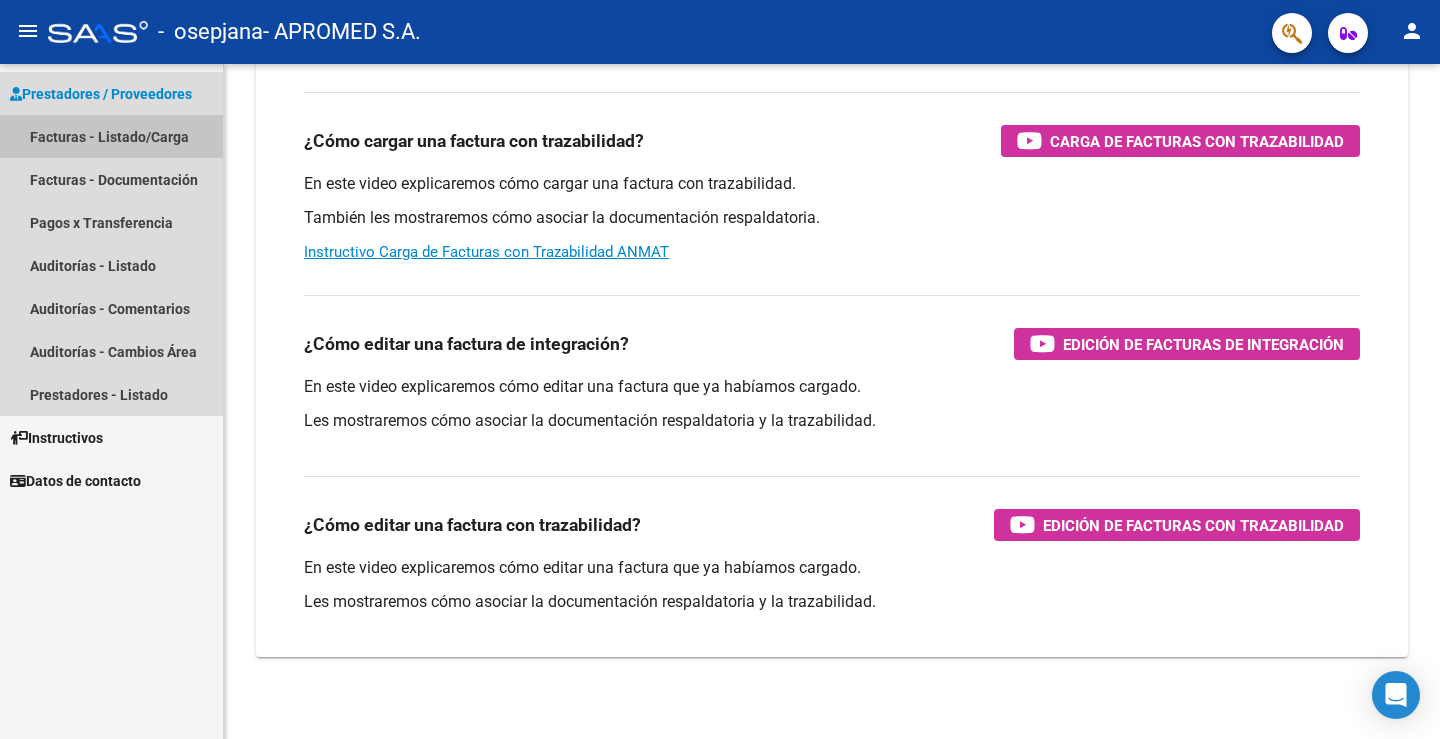 click on "Facturas - Listado/Carga" at bounding box center [111, 136] 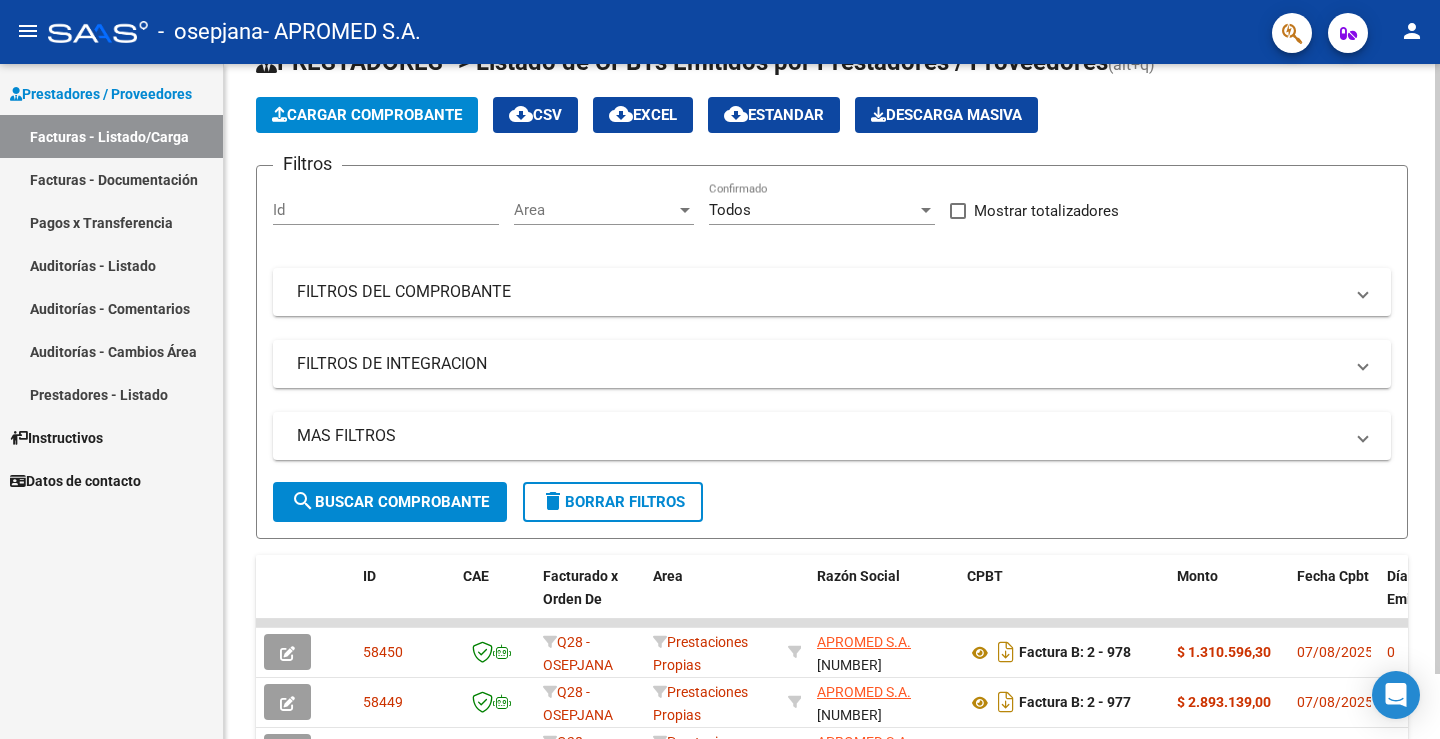 scroll, scrollTop: 572, scrollLeft: 0, axis: vertical 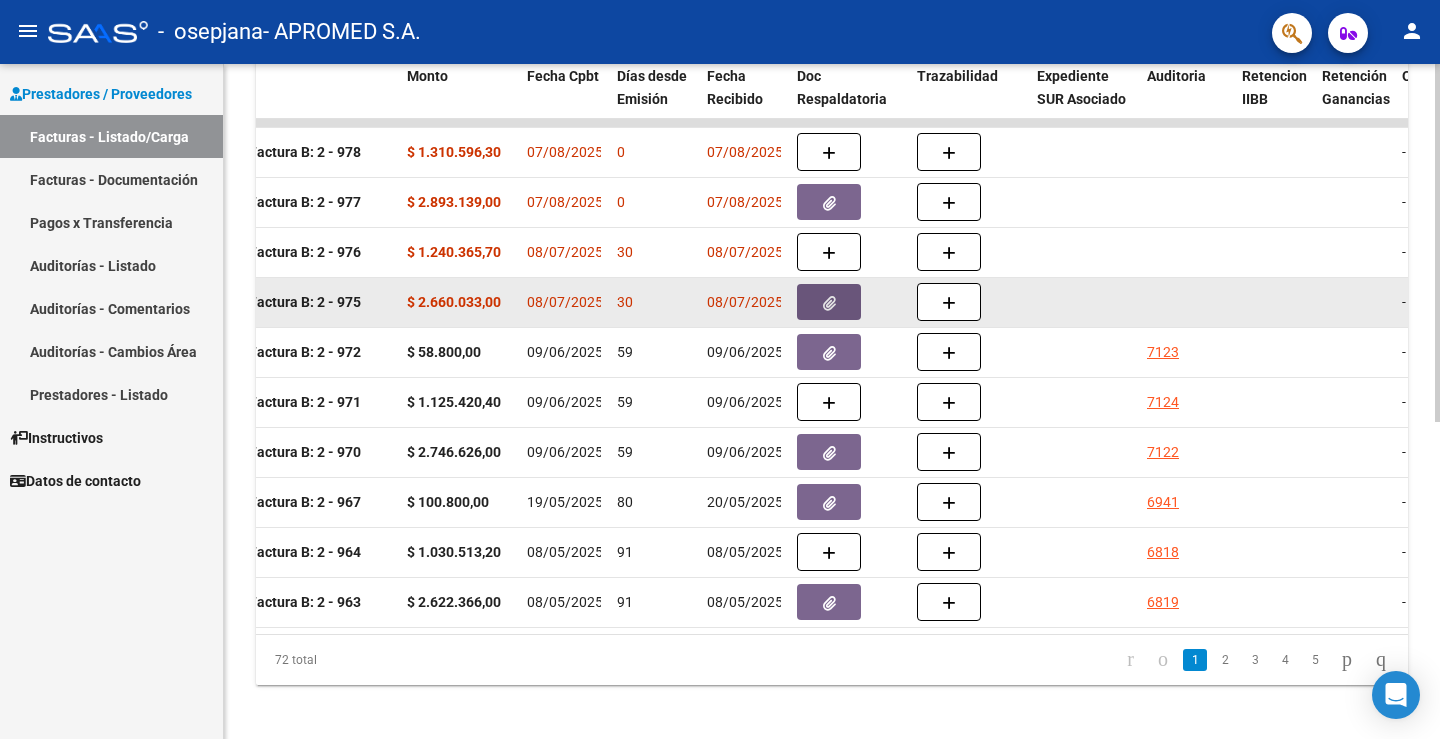 click 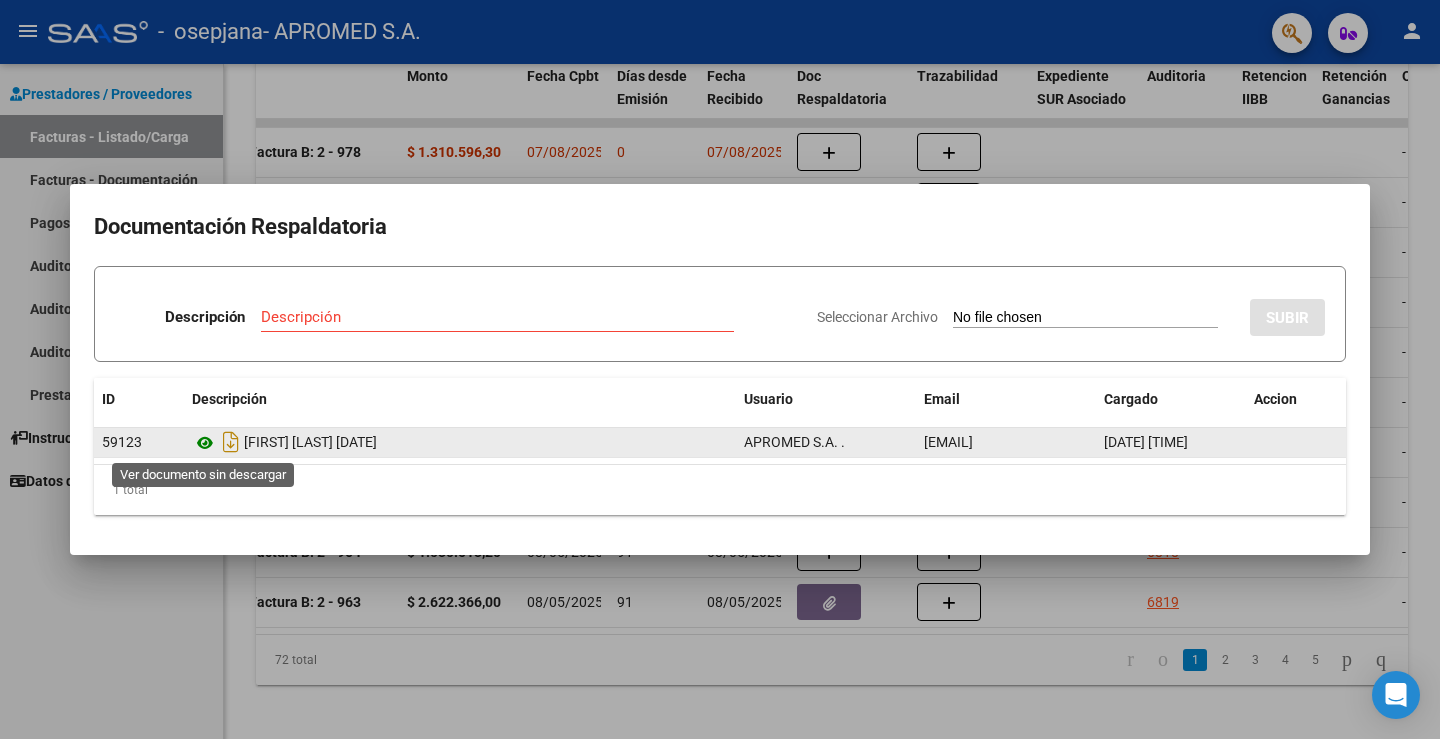 click 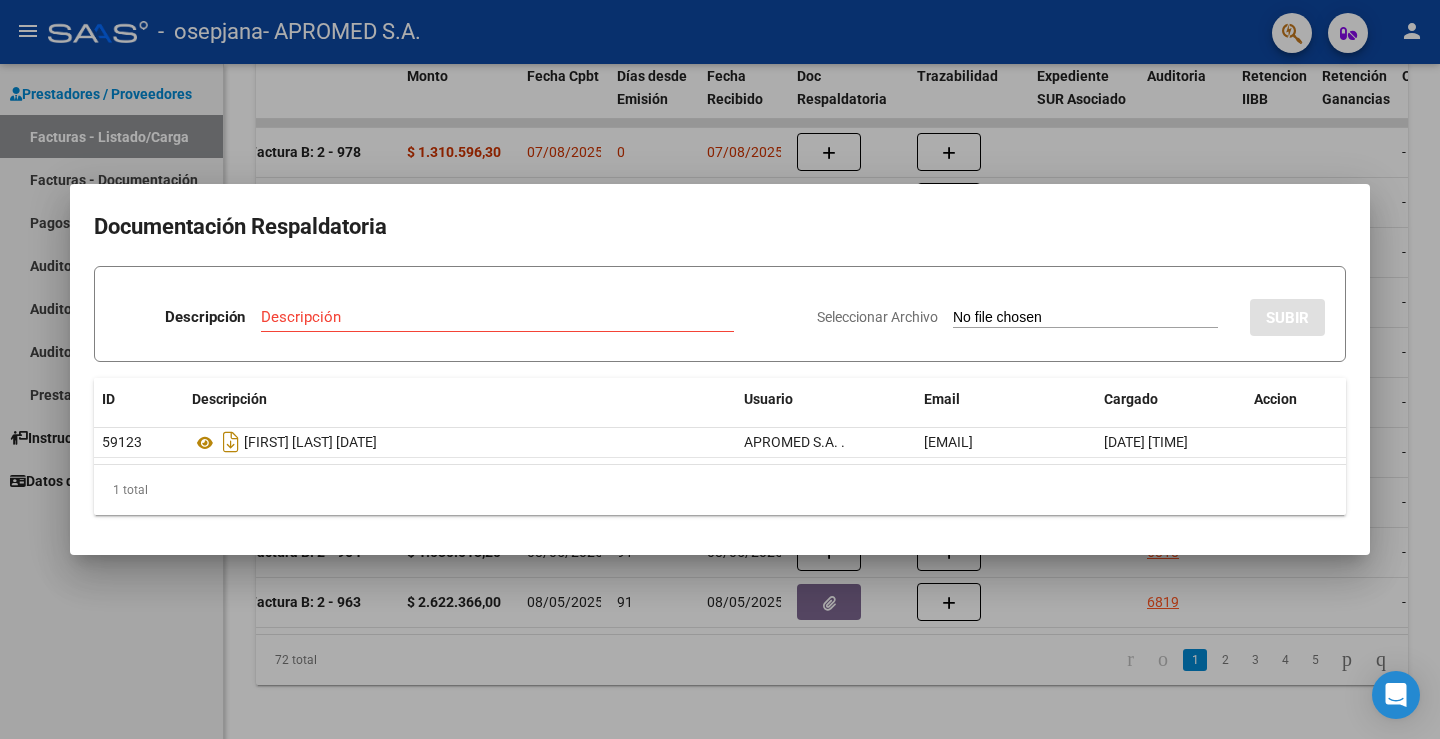 click at bounding box center [720, 369] 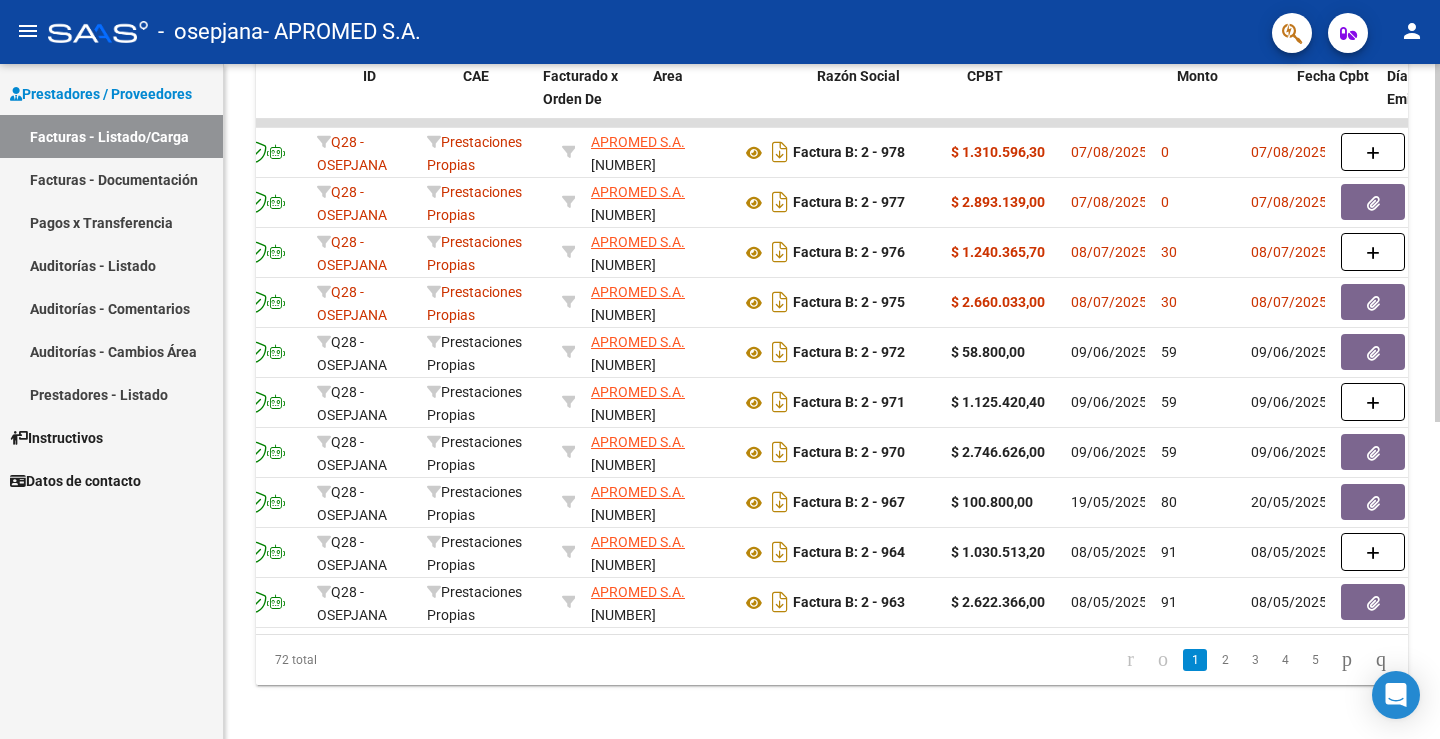 scroll, scrollTop: 0, scrollLeft: 0, axis: both 